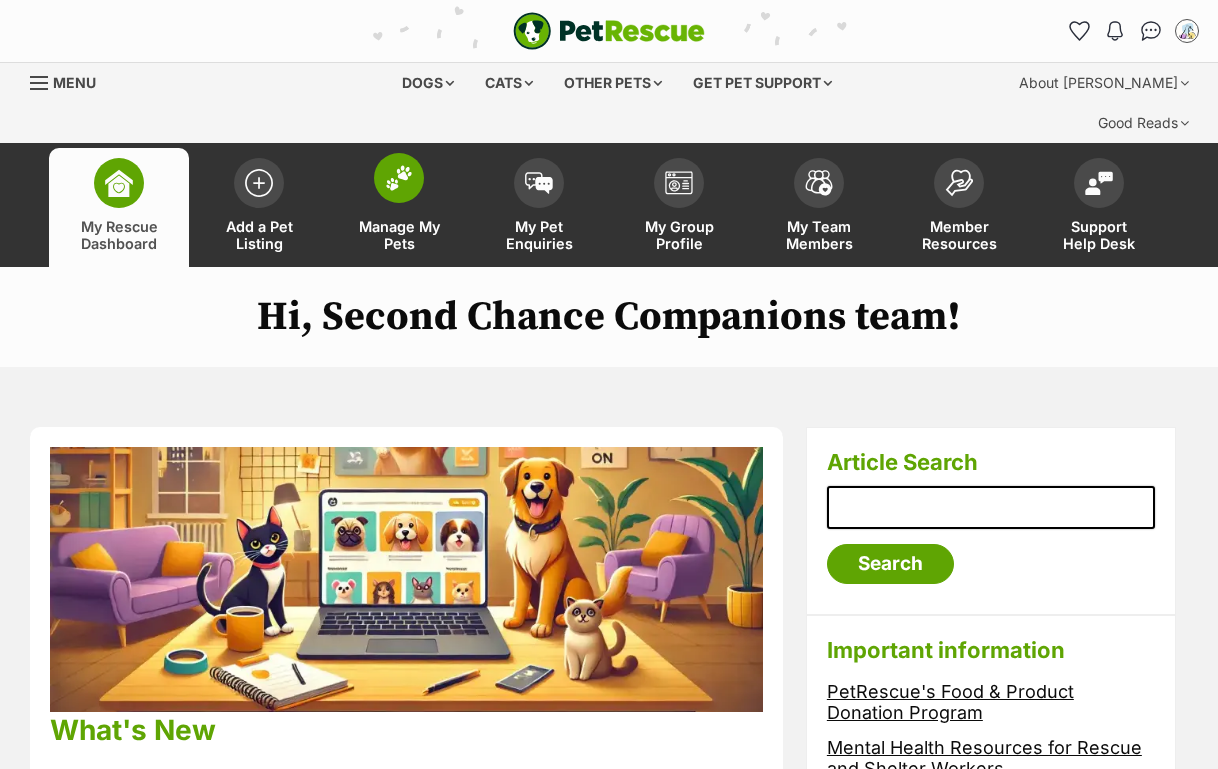 scroll, scrollTop: 0, scrollLeft: 0, axis: both 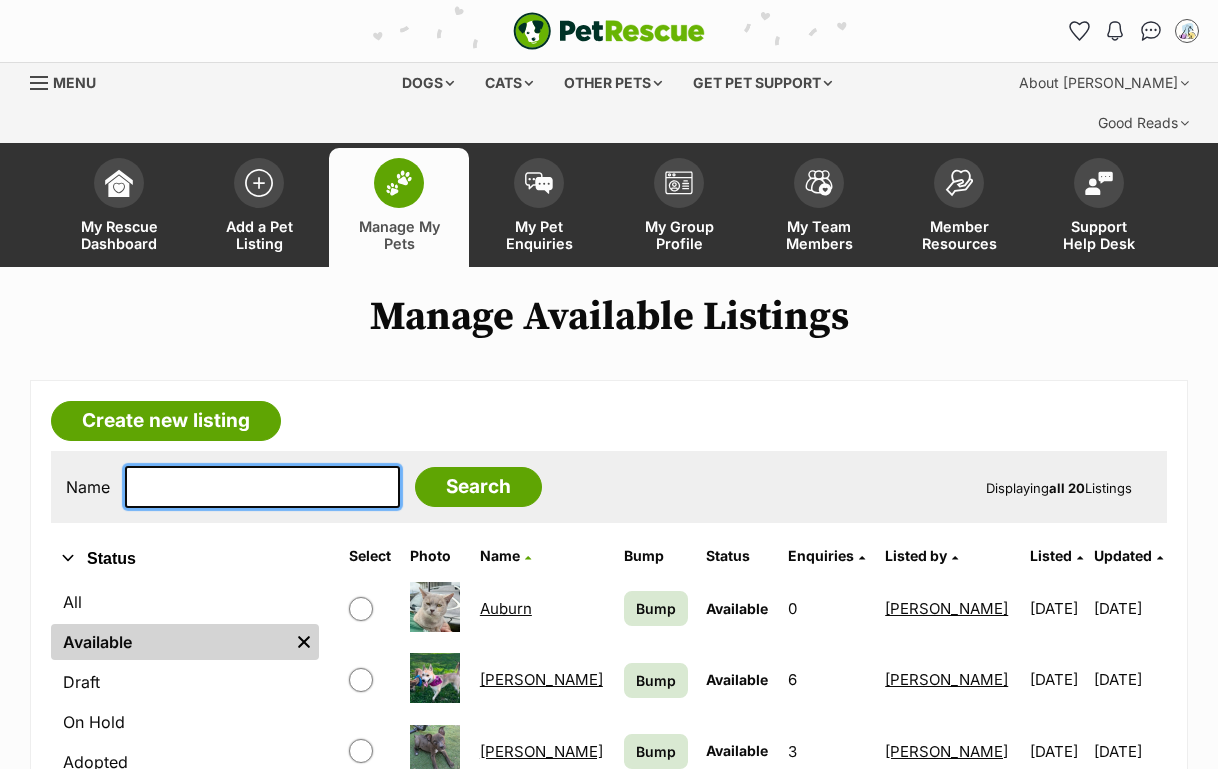 click at bounding box center (262, 487) 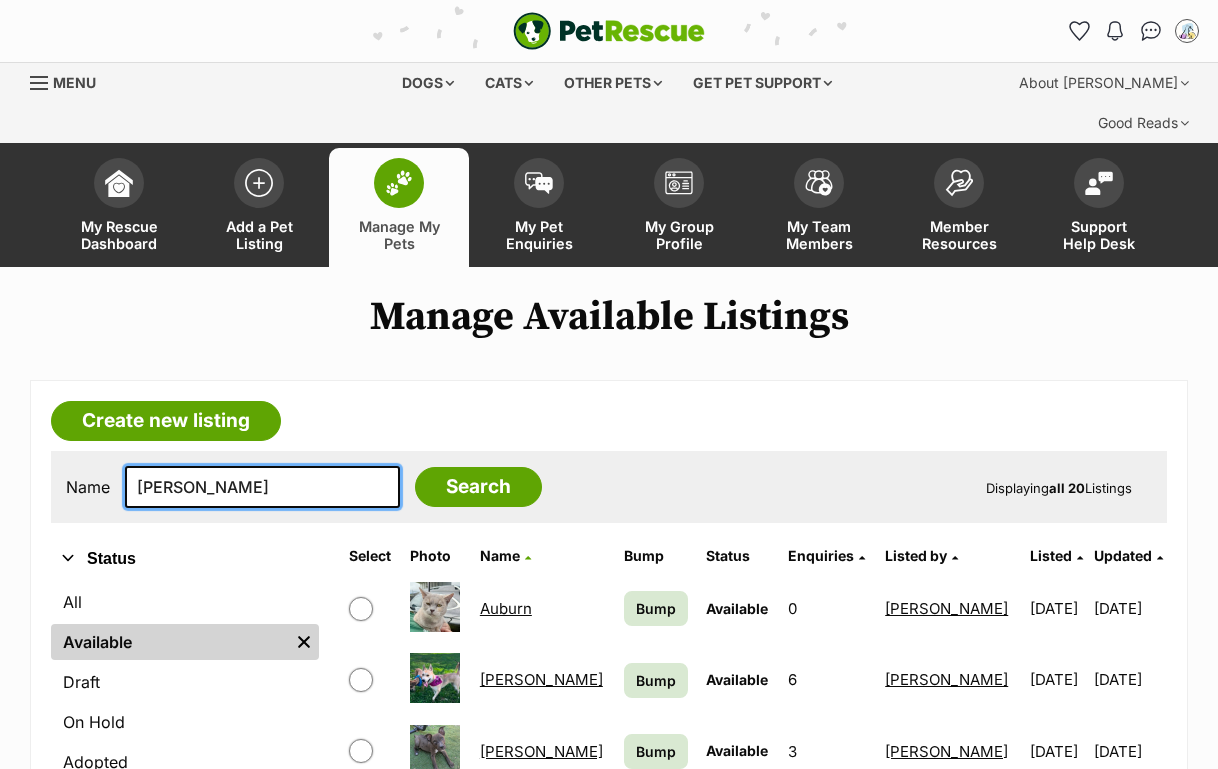 type on "josie" 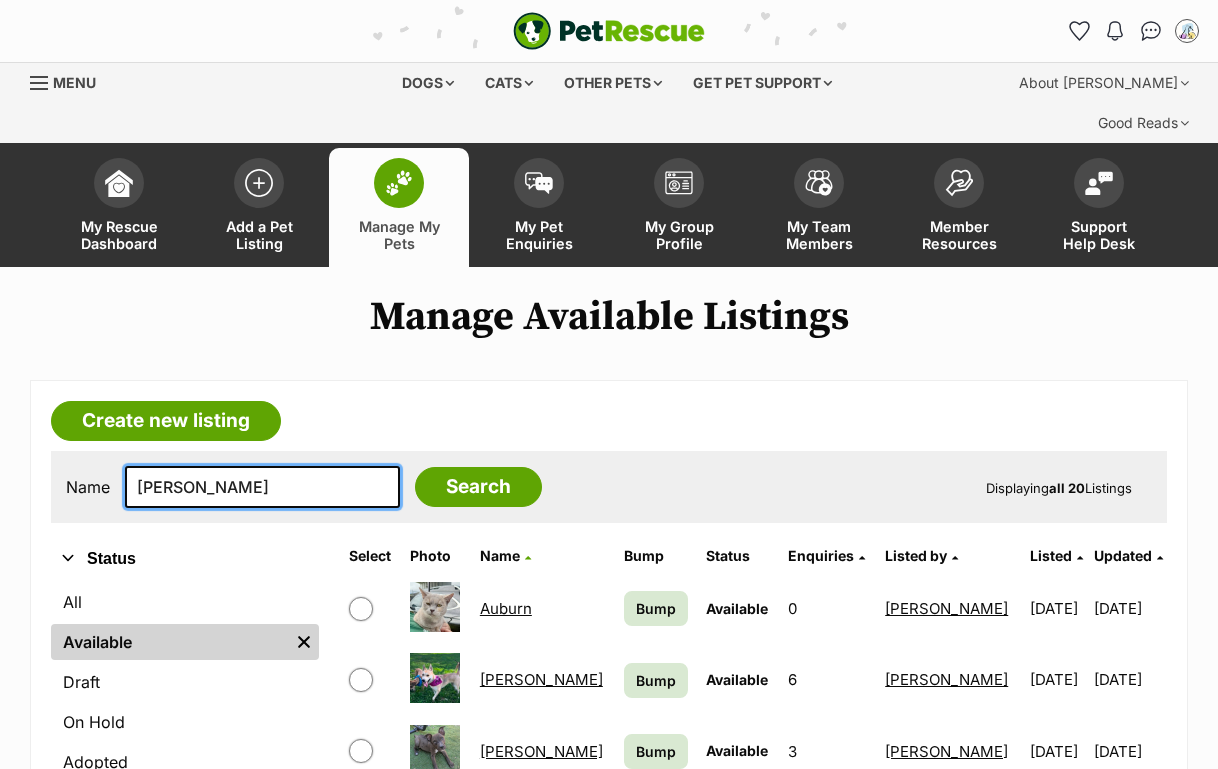 click on "Search" at bounding box center [478, 487] 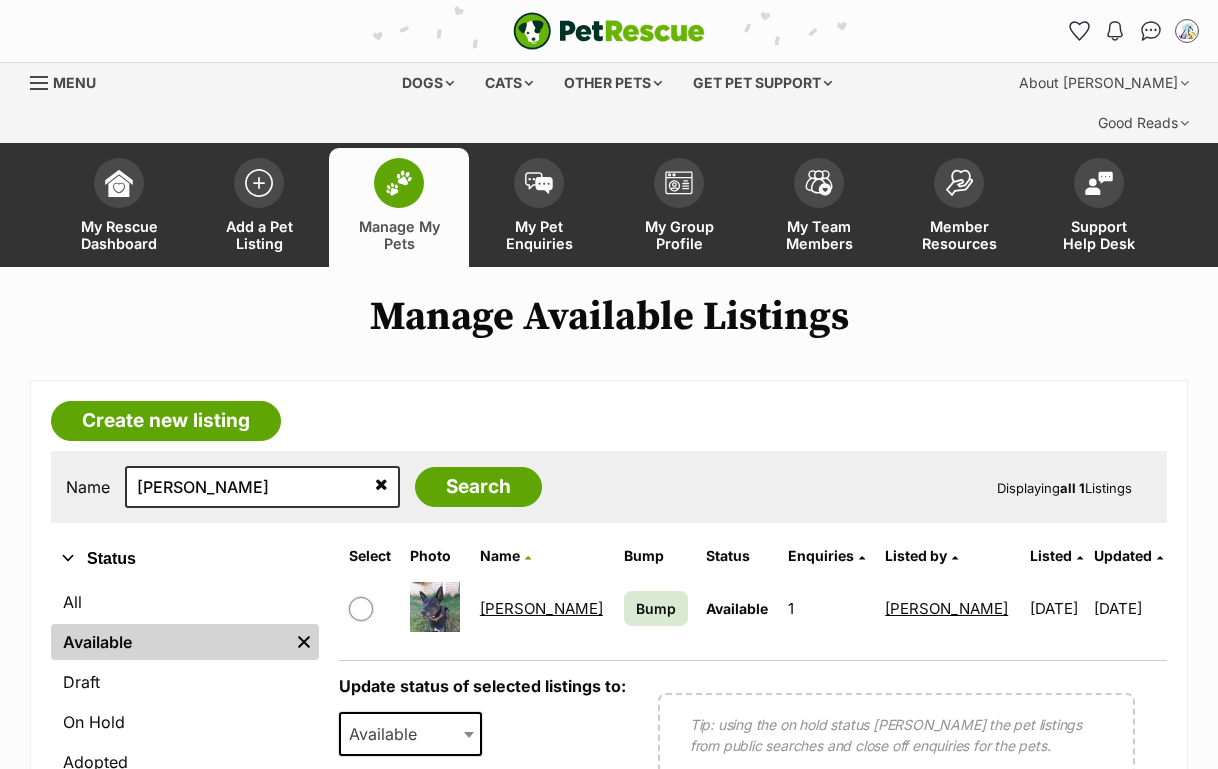 scroll, scrollTop: 0, scrollLeft: 0, axis: both 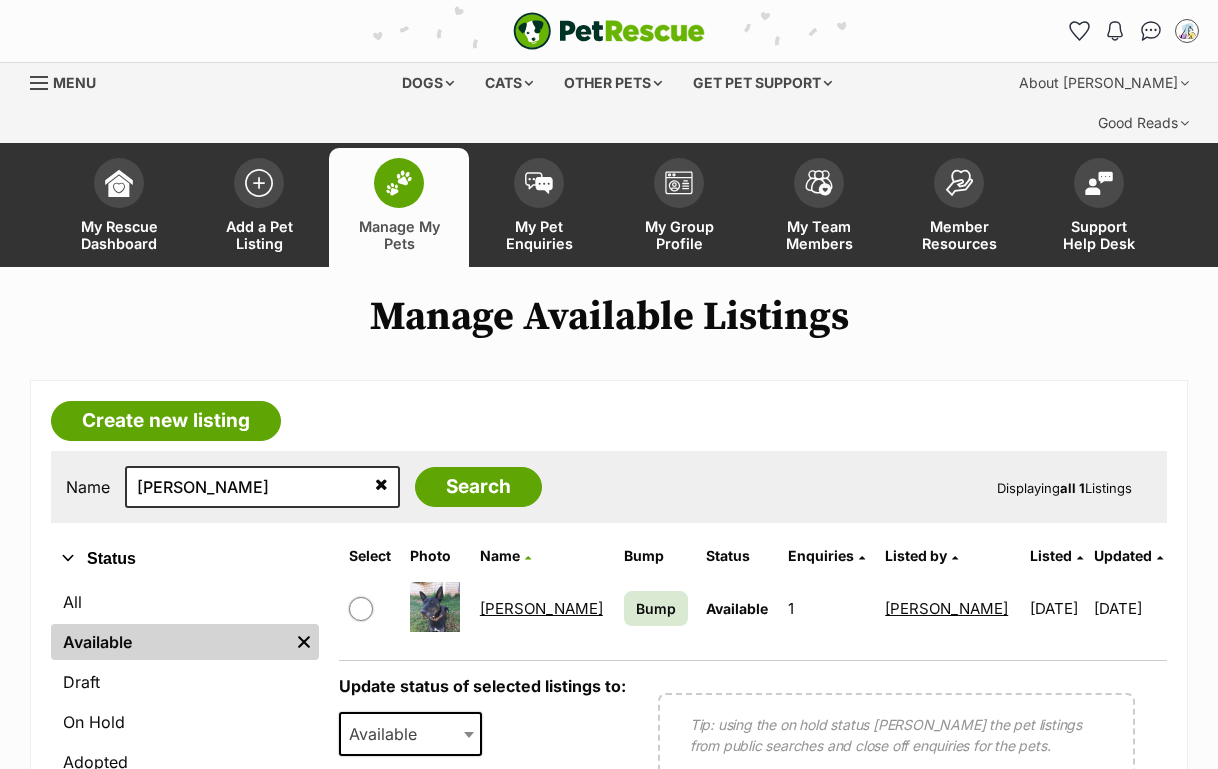 click on "[PERSON_NAME]" at bounding box center [541, 608] 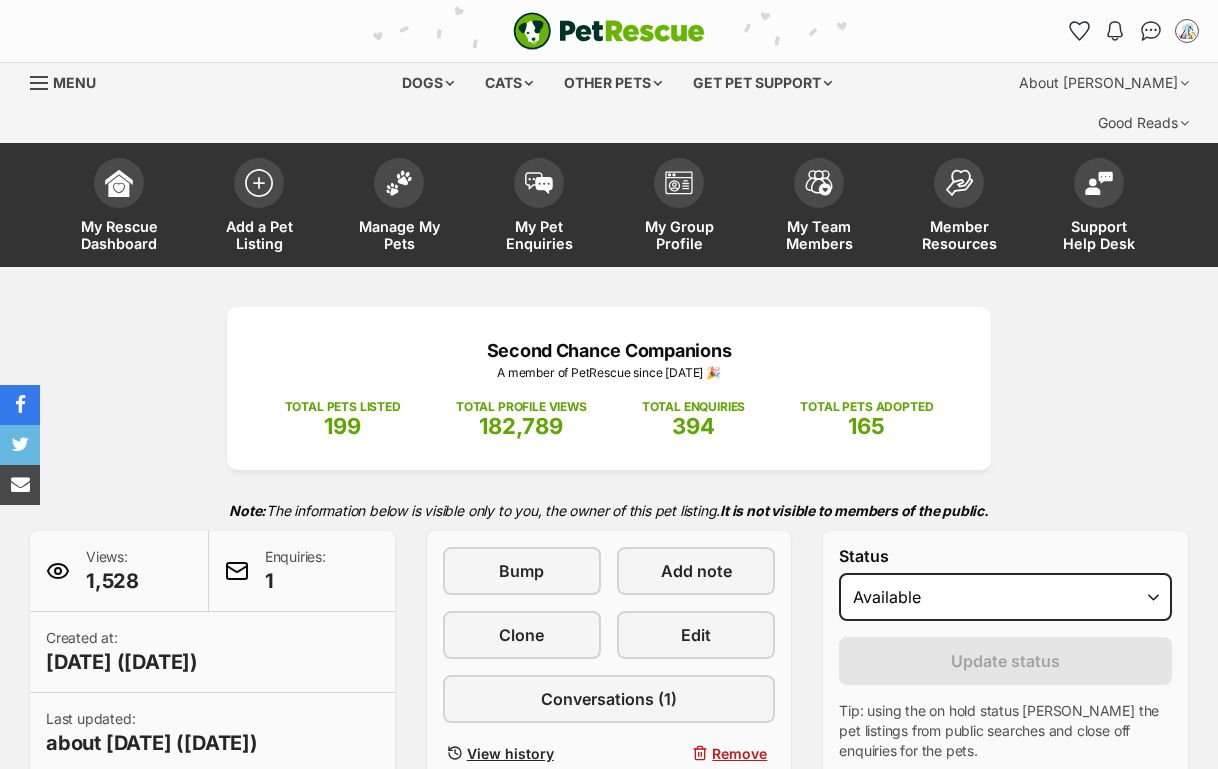 scroll, scrollTop: 33, scrollLeft: 0, axis: vertical 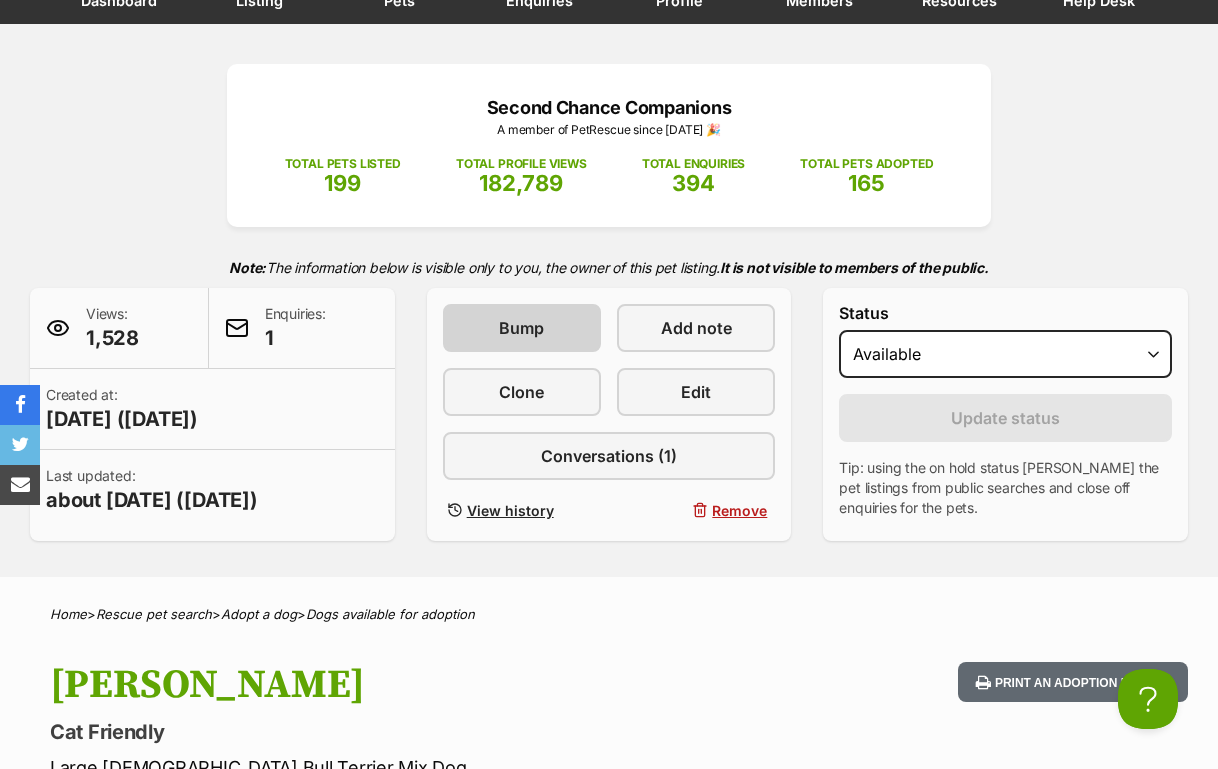 click on "Bump" at bounding box center [522, 328] 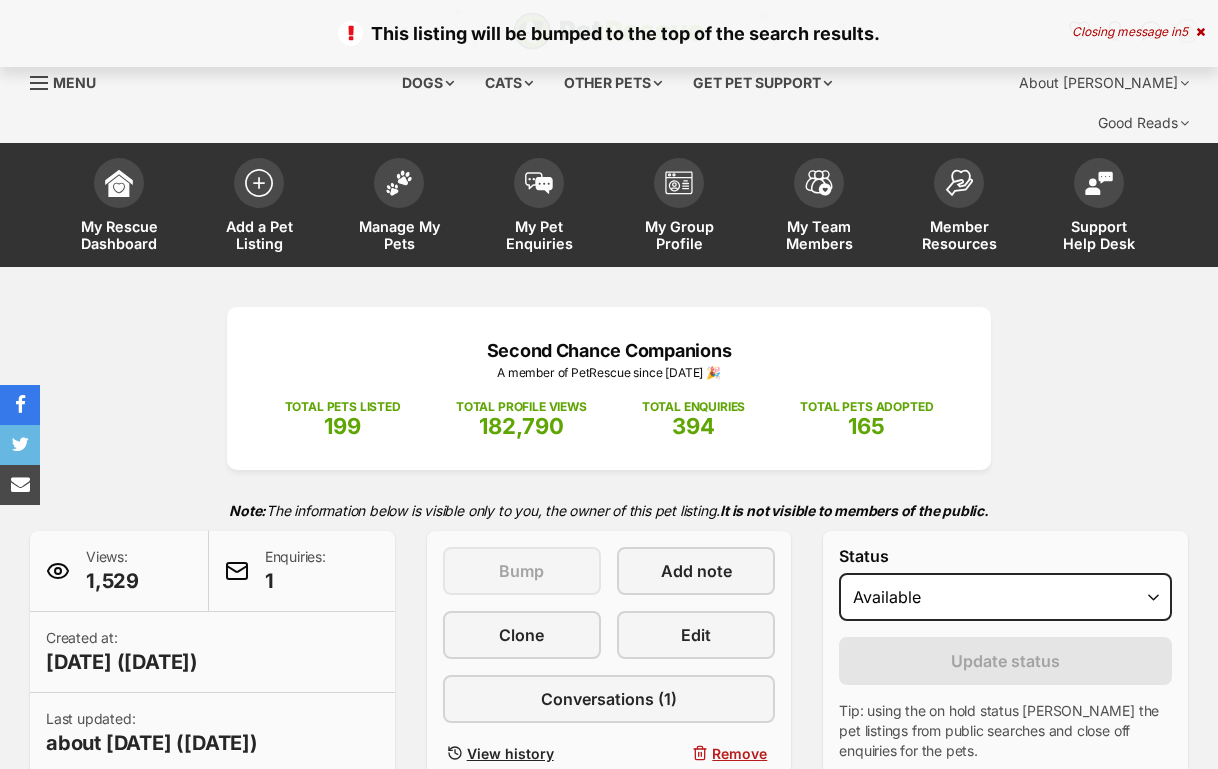 scroll, scrollTop: 0, scrollLeft: 0, axis: both 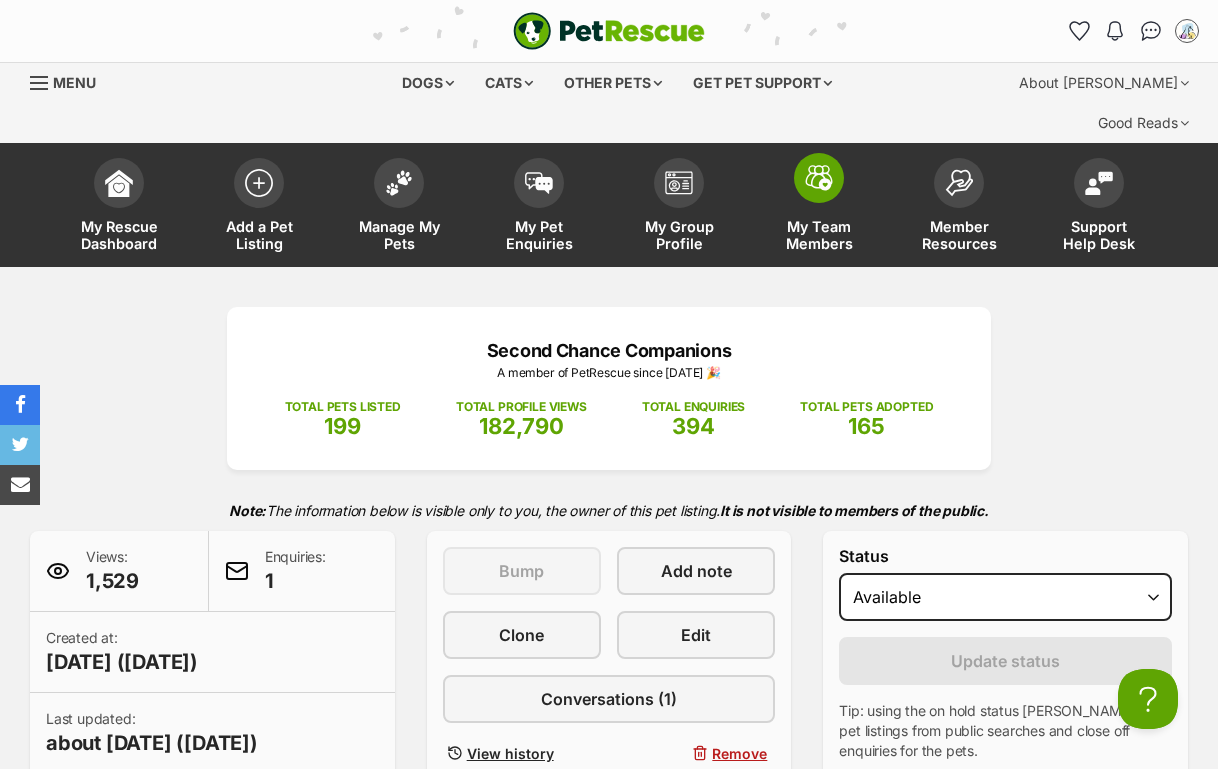 click at bounding box center [819, 178] 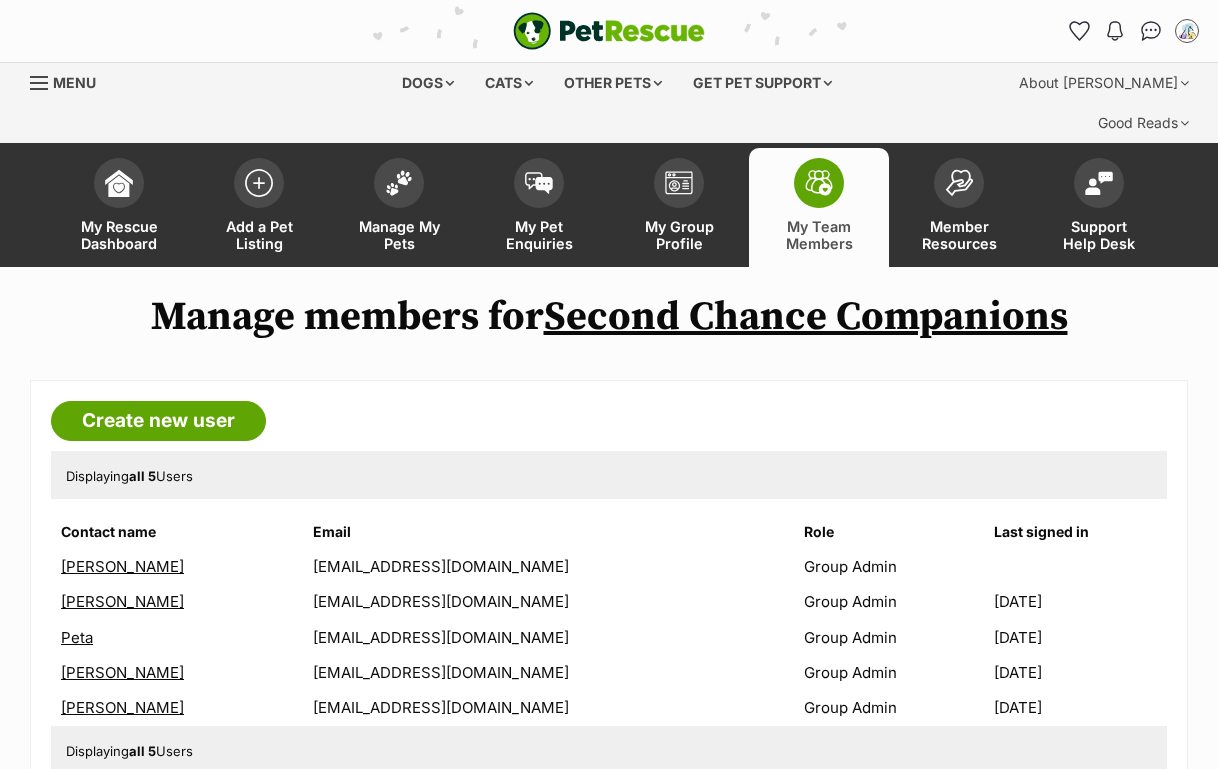 scroll, scrollTop: 0, scrollLeft: 0, axis: both 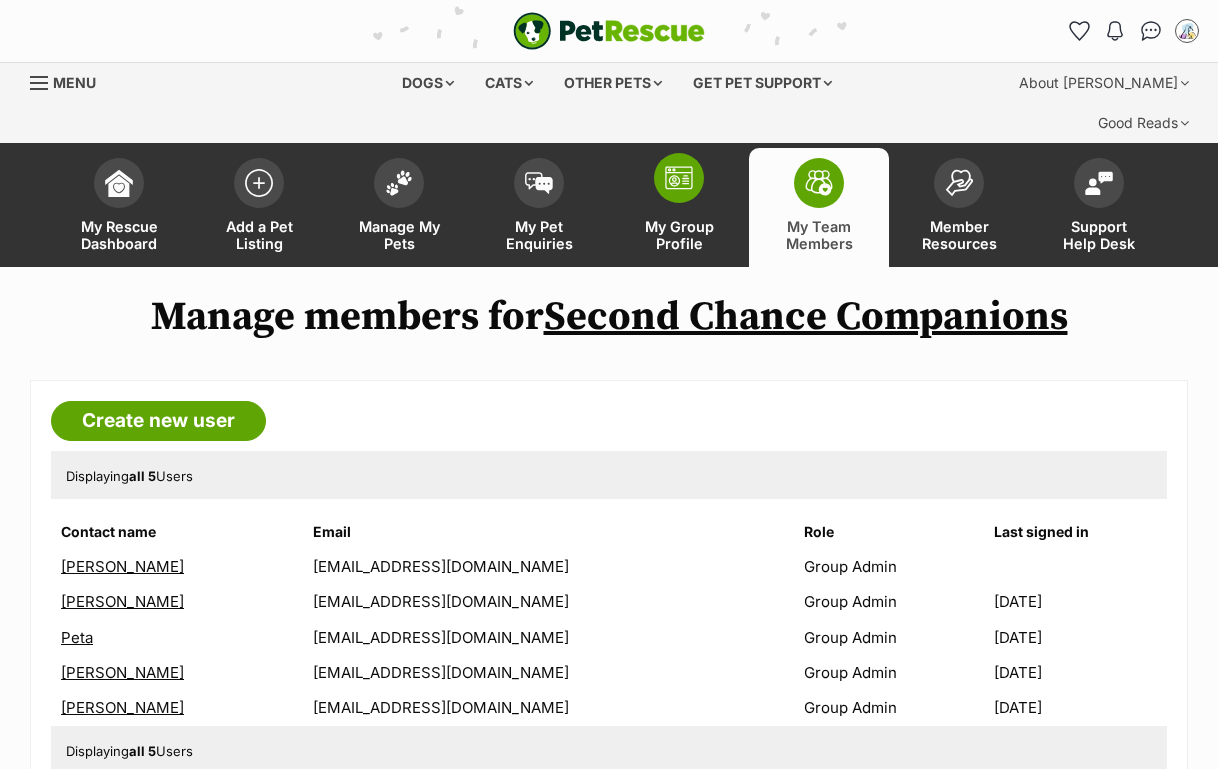 click at bounding box center (679, 178) 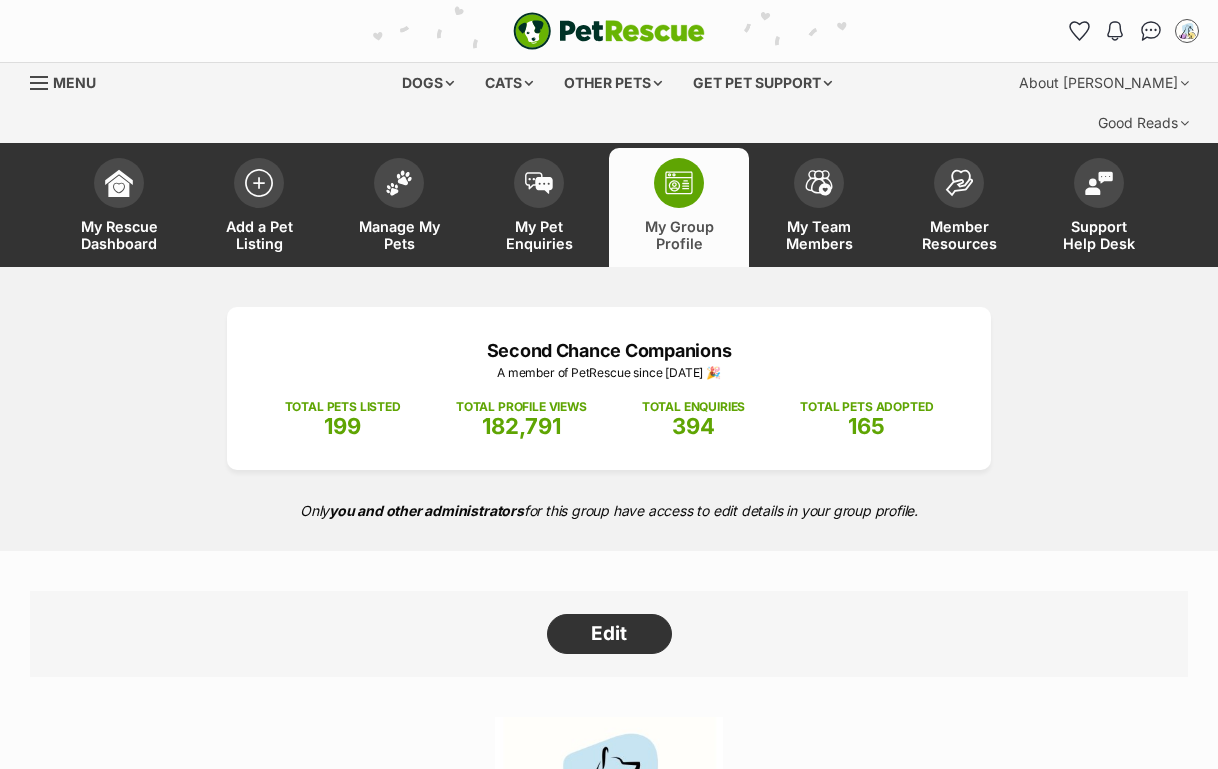 scroll, scrollTop: 0, scrollLeft: 0, axis: both 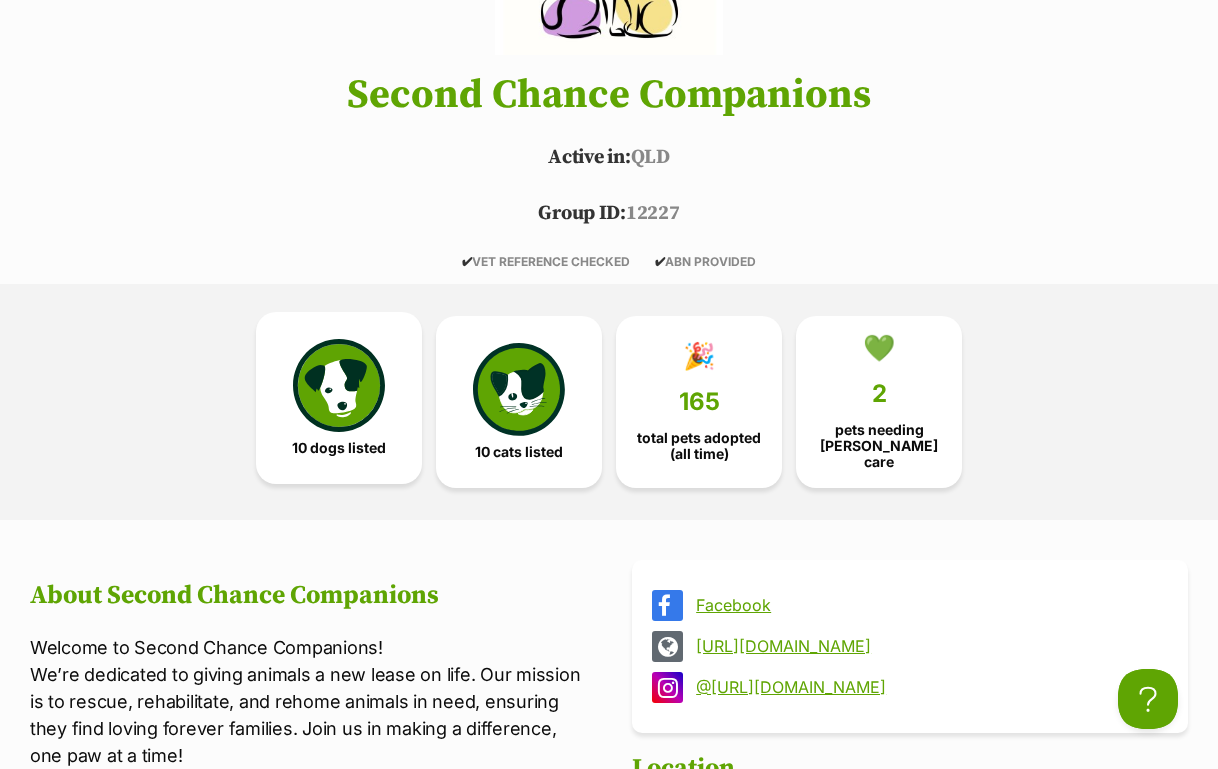click on "10 dogs listed" at bounding box center [339, 398] 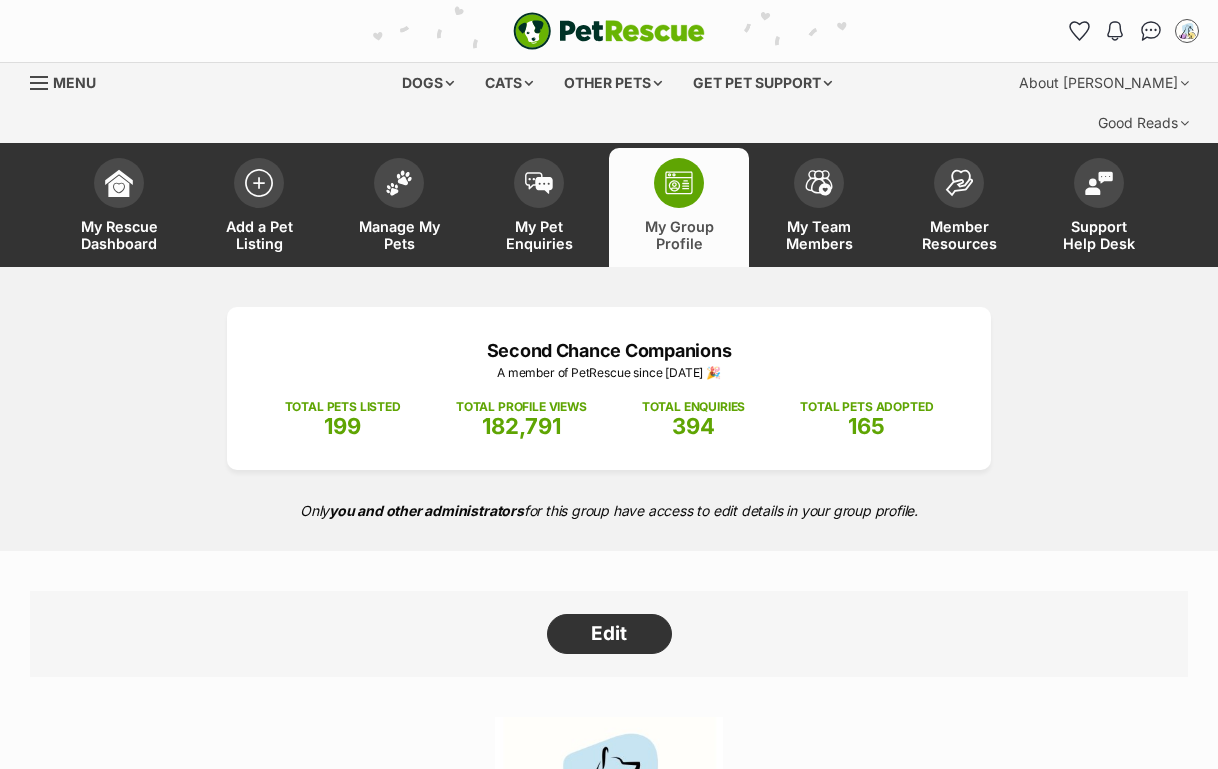 scroll, scrollTop: 2230, scrollLeft: 0, axis: vertical 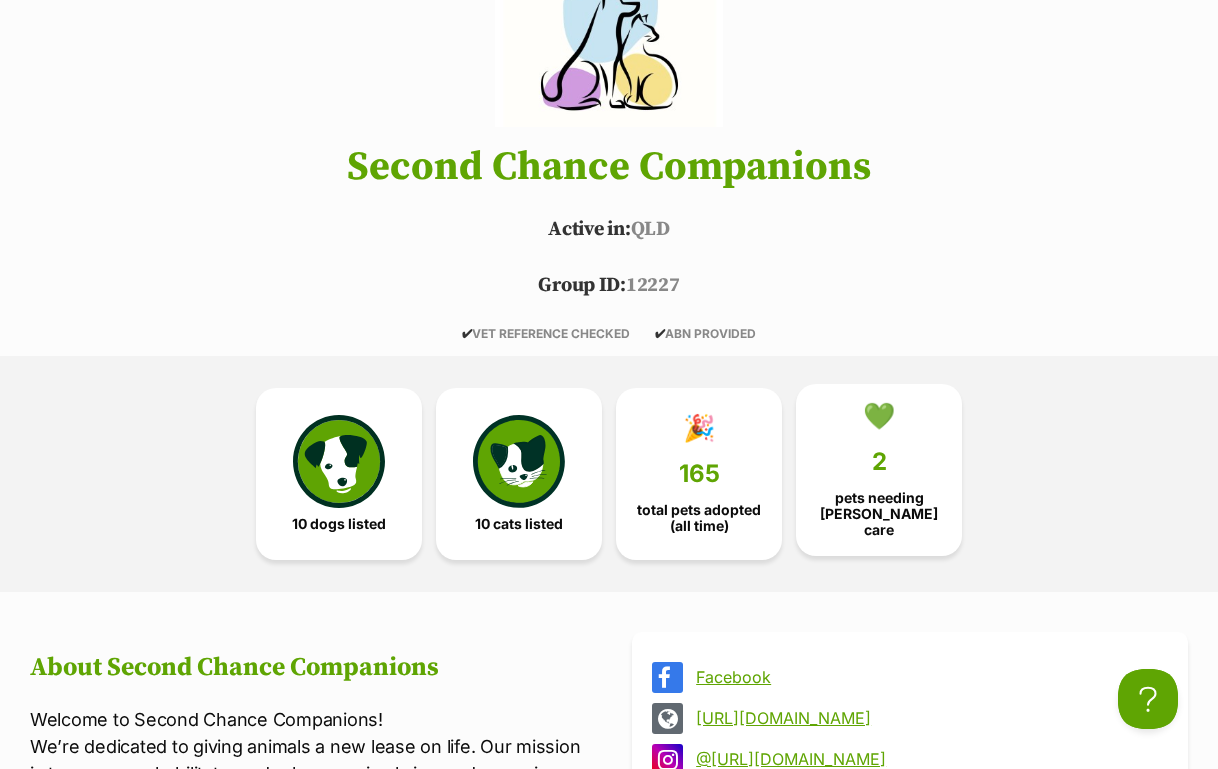 click on "pets needing foster care" at bounding box center [879, 514] 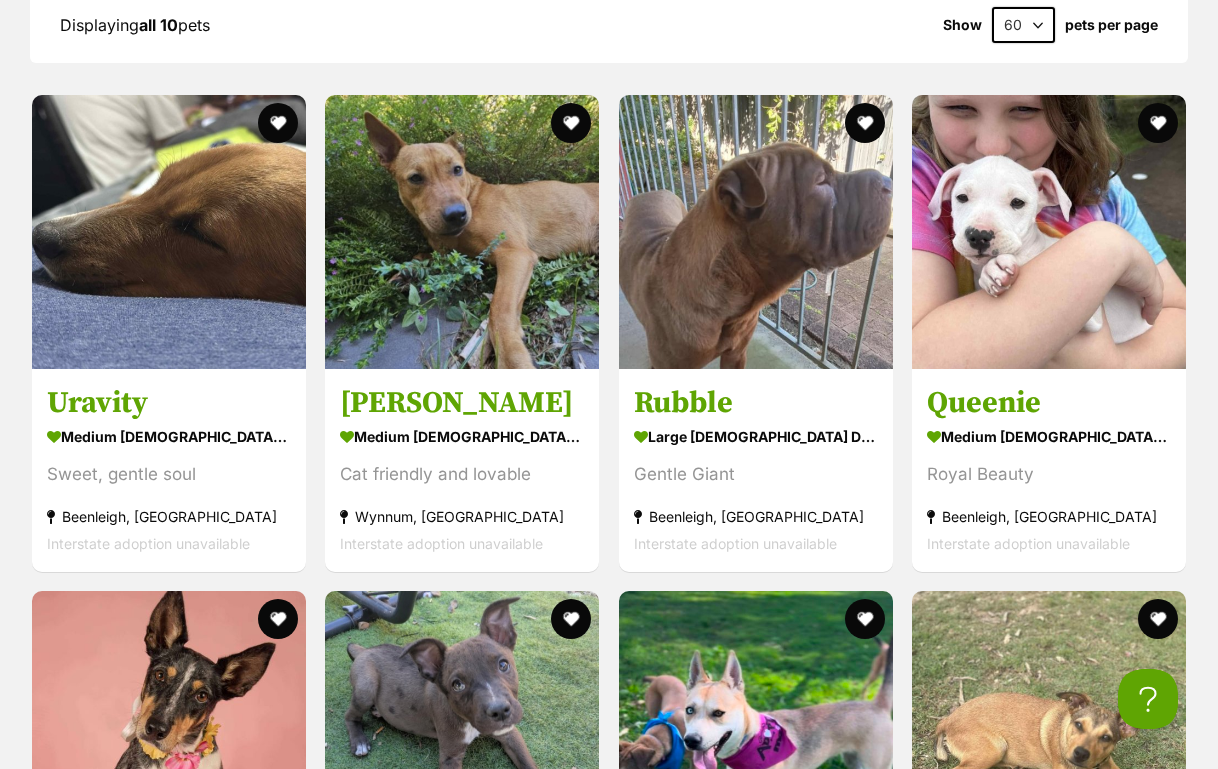 scroll, scrollTop: 2542, scrollLeft: 0, axis: vertical 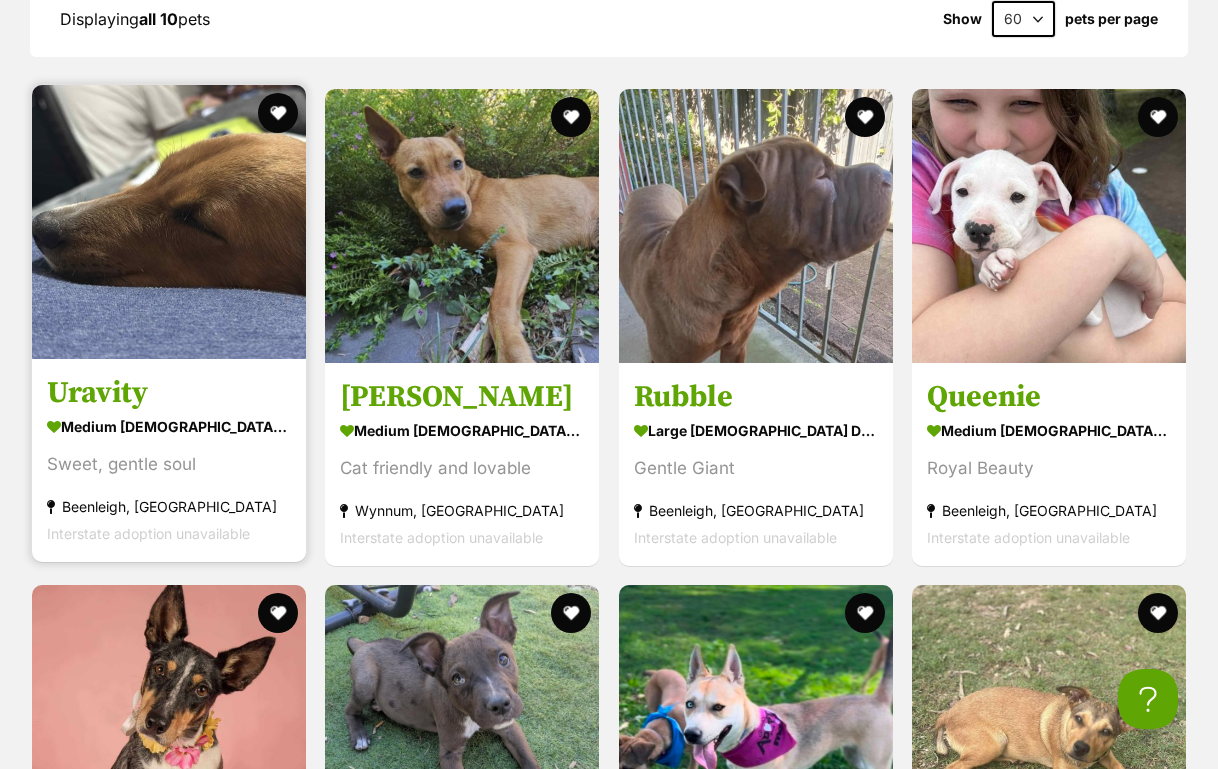 click on "medium female Dog
Sweet, gentle soul
Beenleigh, QLD
Interstate adoption unavailable" at bounding box center [169, 479] 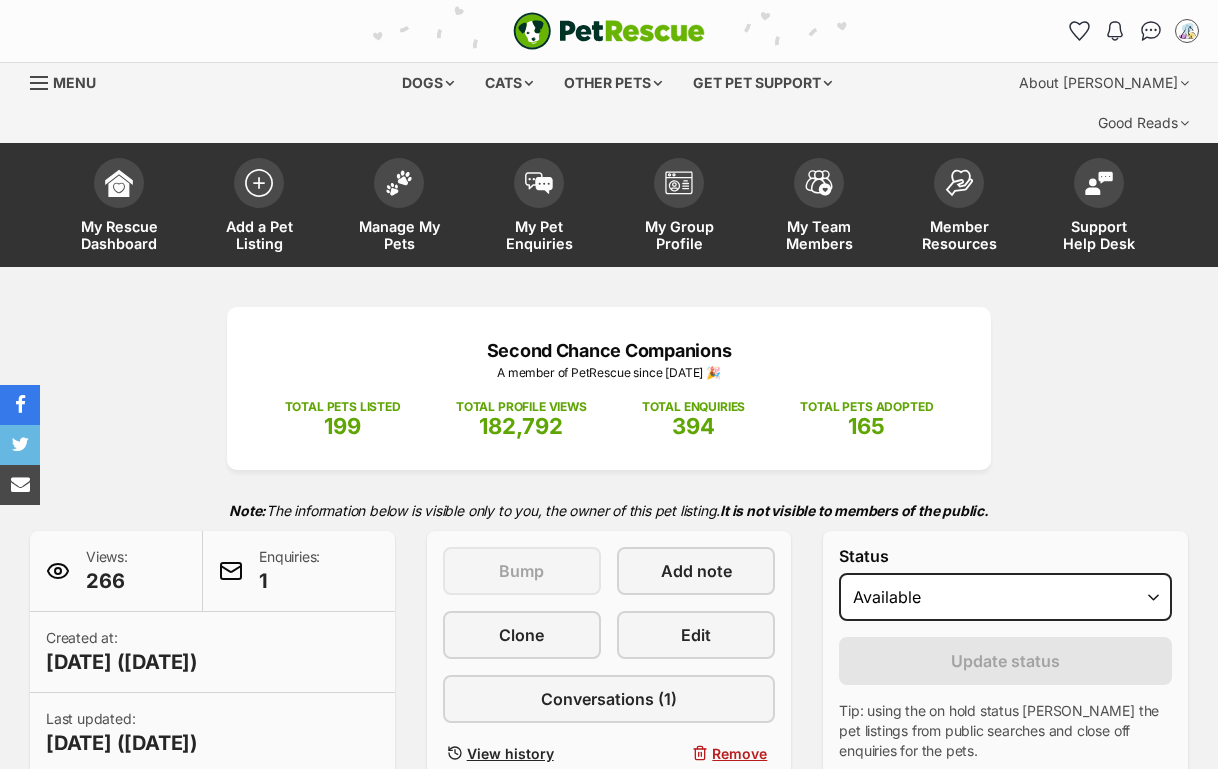 scroll, scrollTop: 0, scrollLeft: 0, axis: both 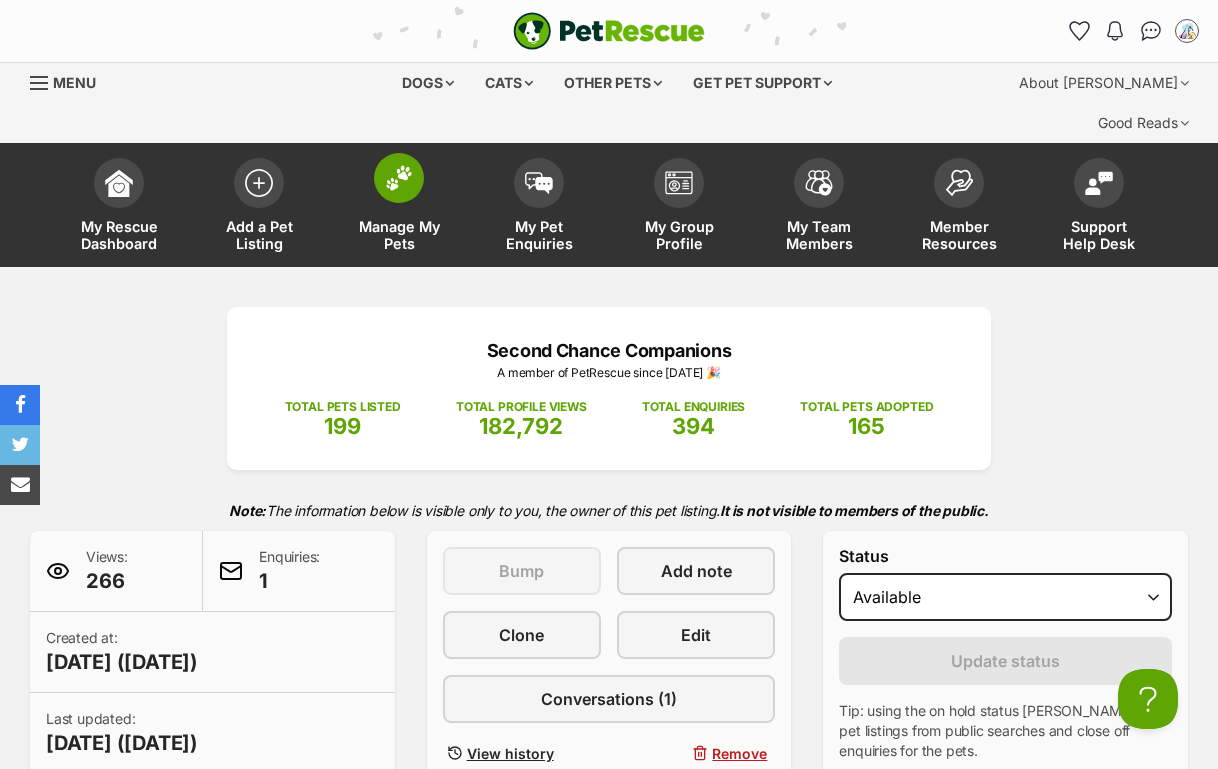 click on "Manage My Pets" at bounding box center [399, 207] 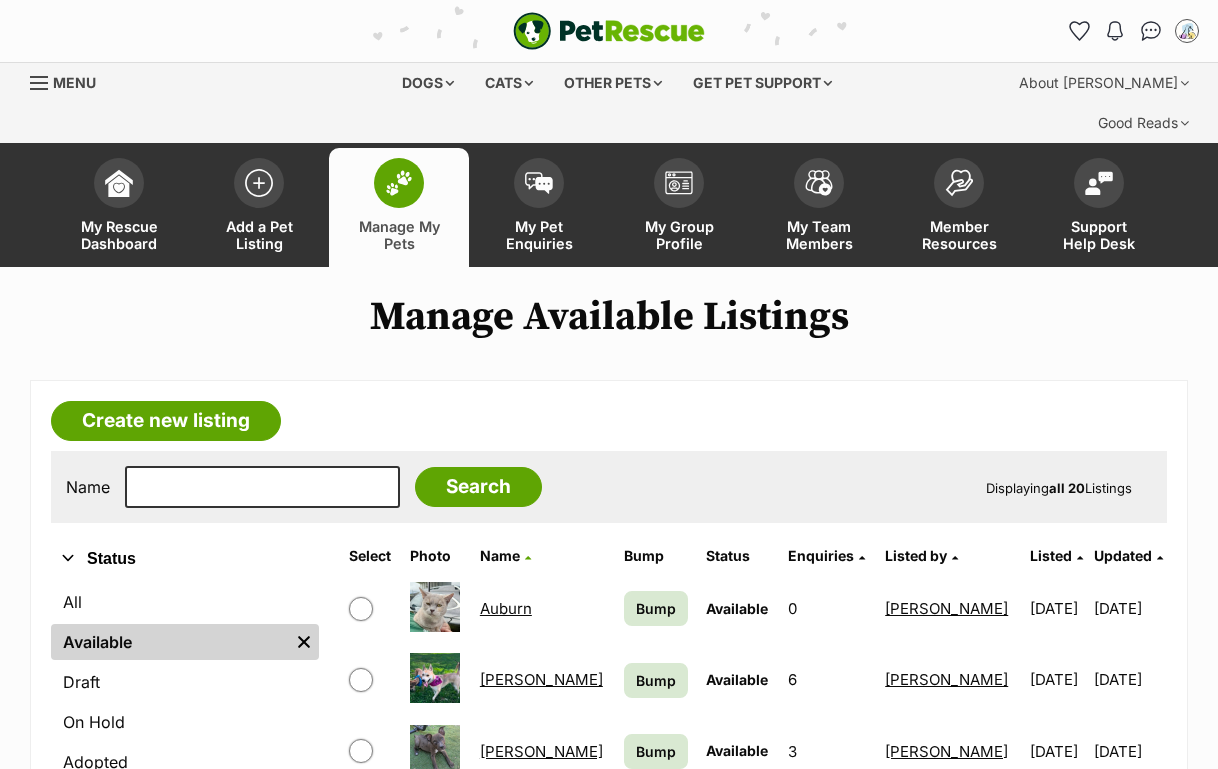 scroll, scrollTop: 0, scrollLeft: 0, axis: both 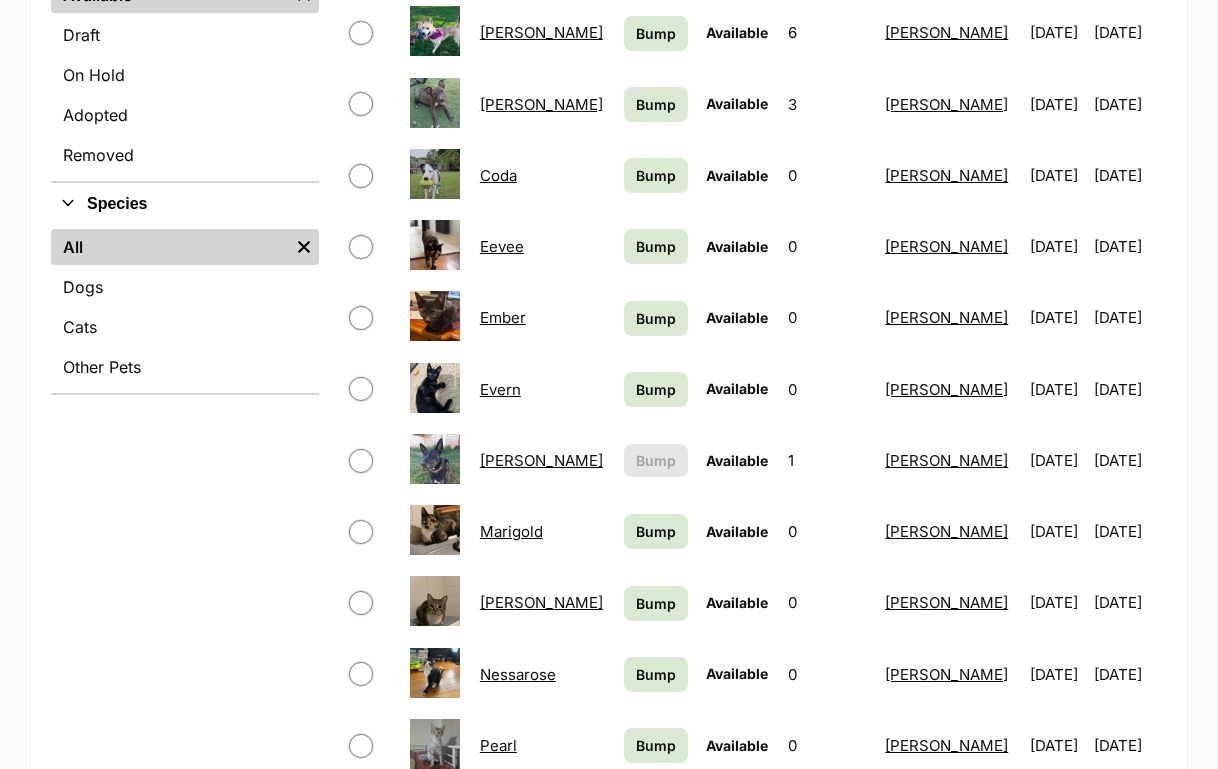 click on "[PERSON_NAME]" at bounding box center [541, 104] 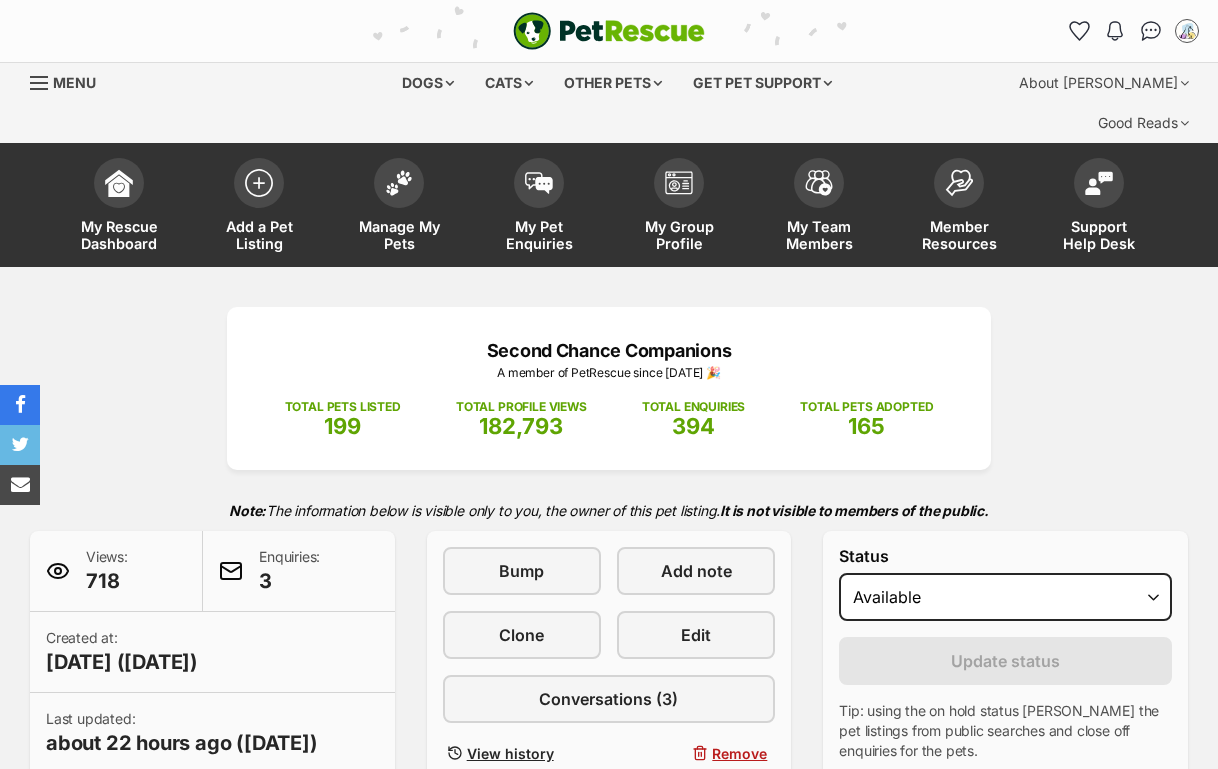 scroll, scrollTop: 0, scrollLeft: 0, axis: both 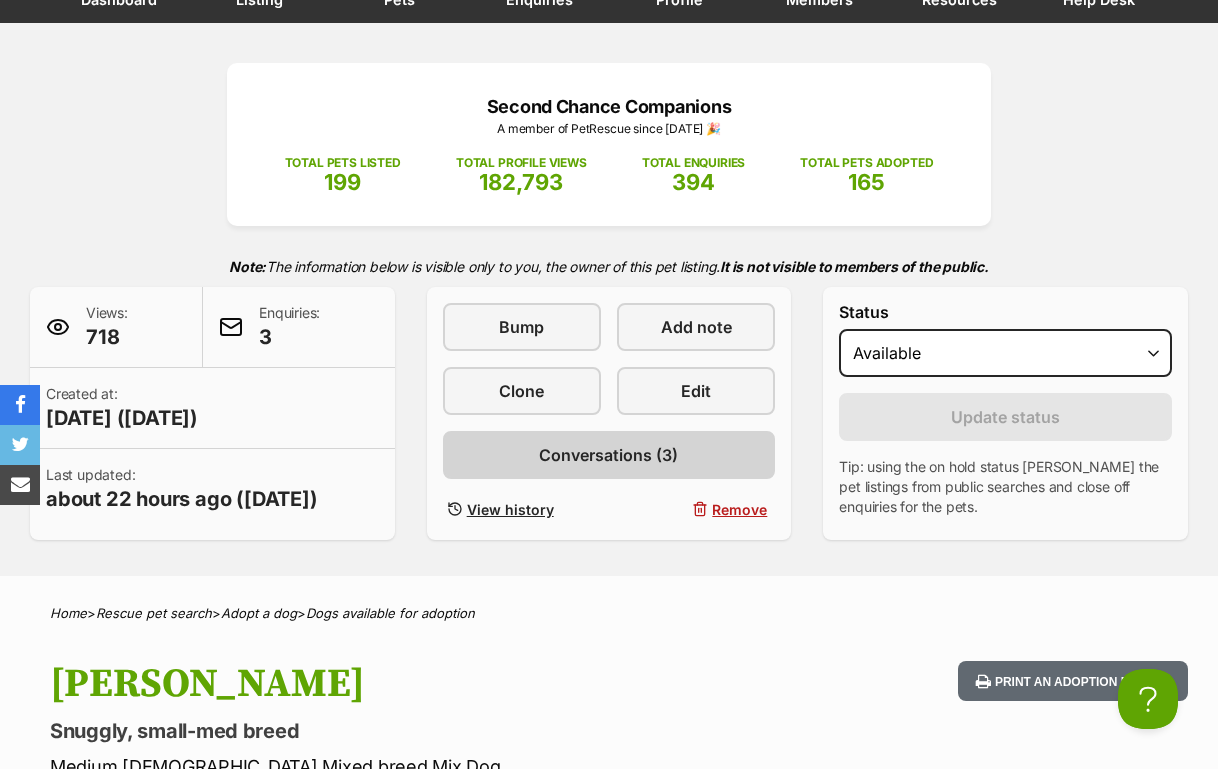 click on "Conversations (3)" at bounding box center (608, 455) 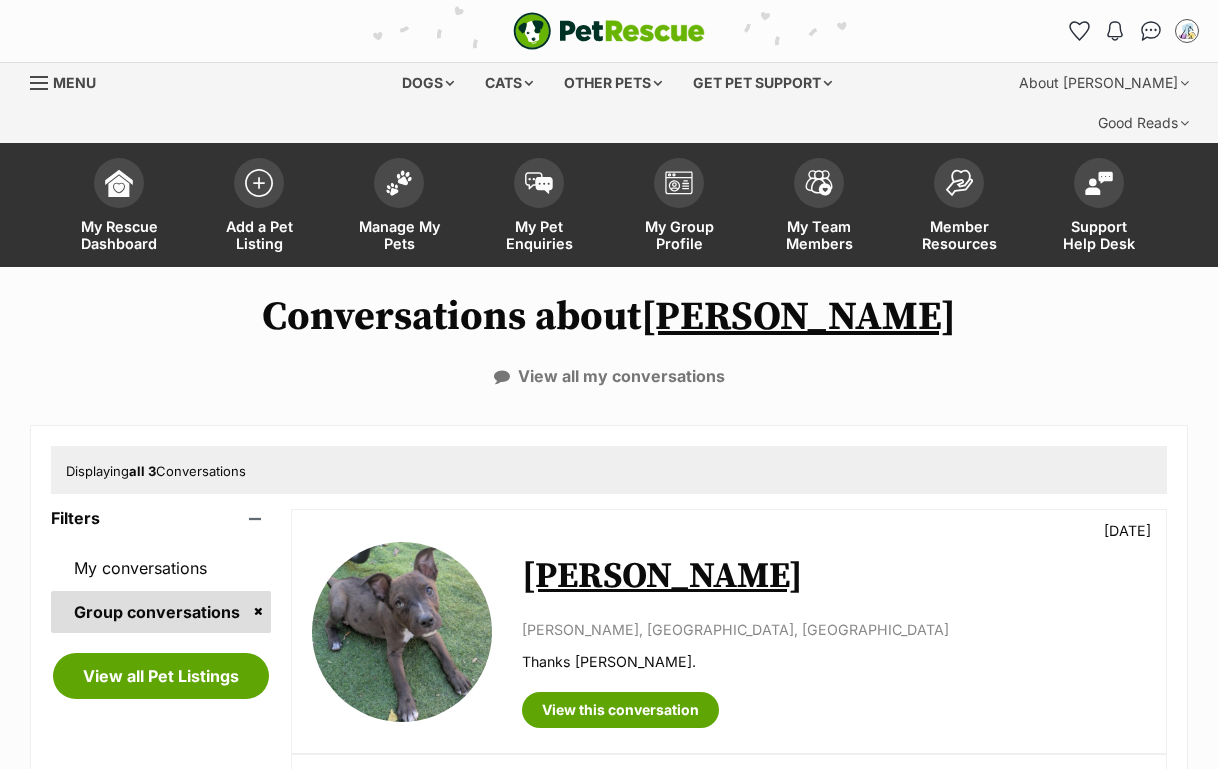 scroll, scrollTop: 0, scrollLeft: 0, axis: both 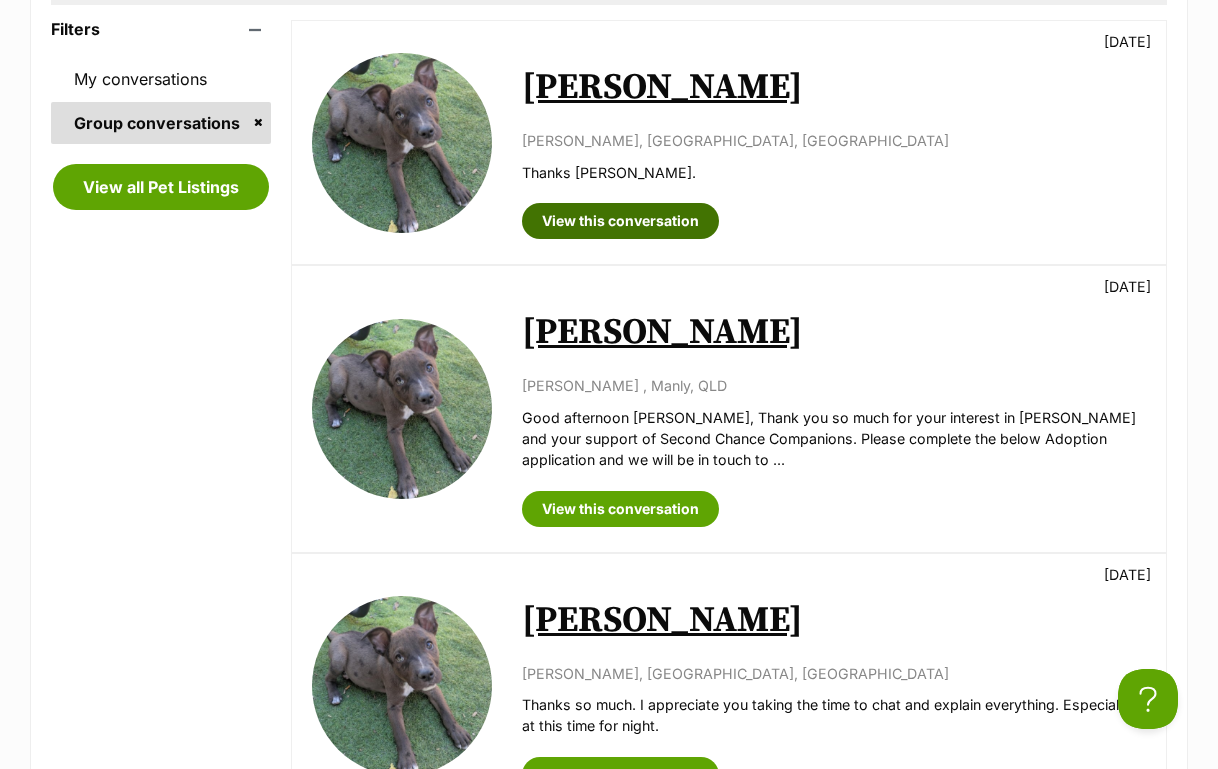 click on "View this conversation" at bounding box center (620, 221) 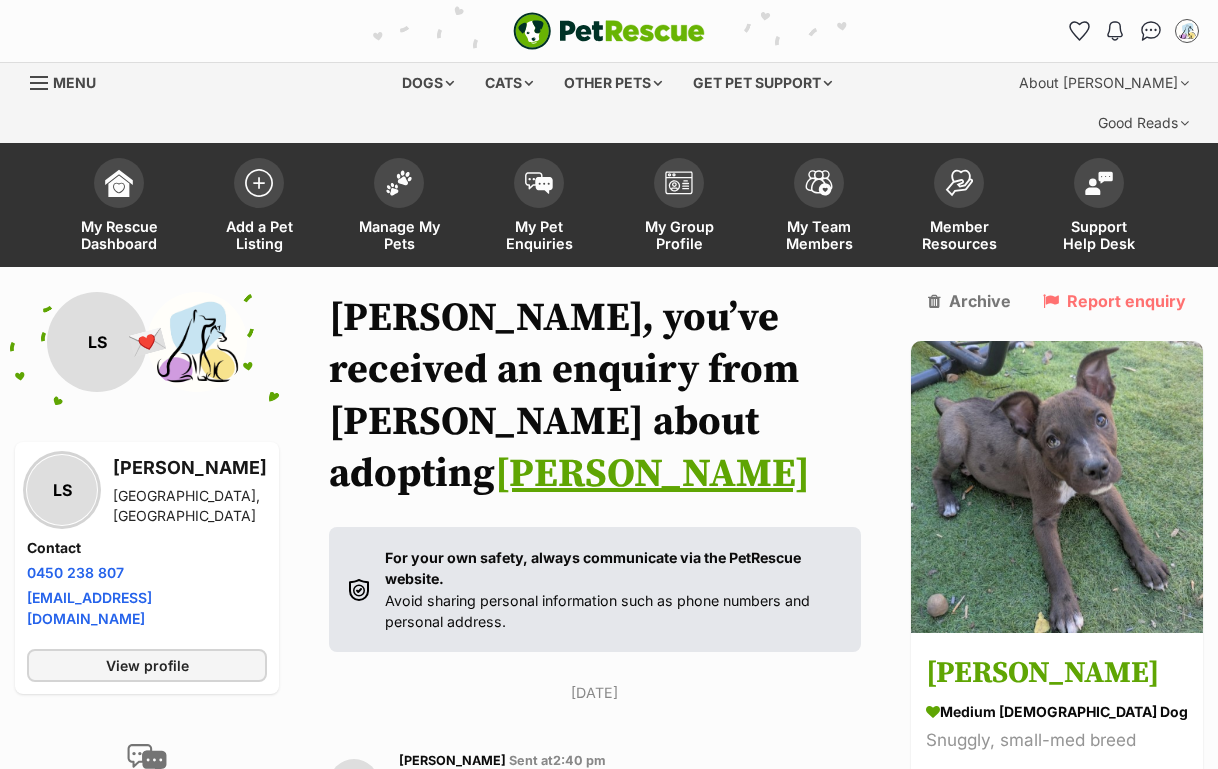 scroll, scrollTop: 1574, scrollLeft: 0, axis: vertical 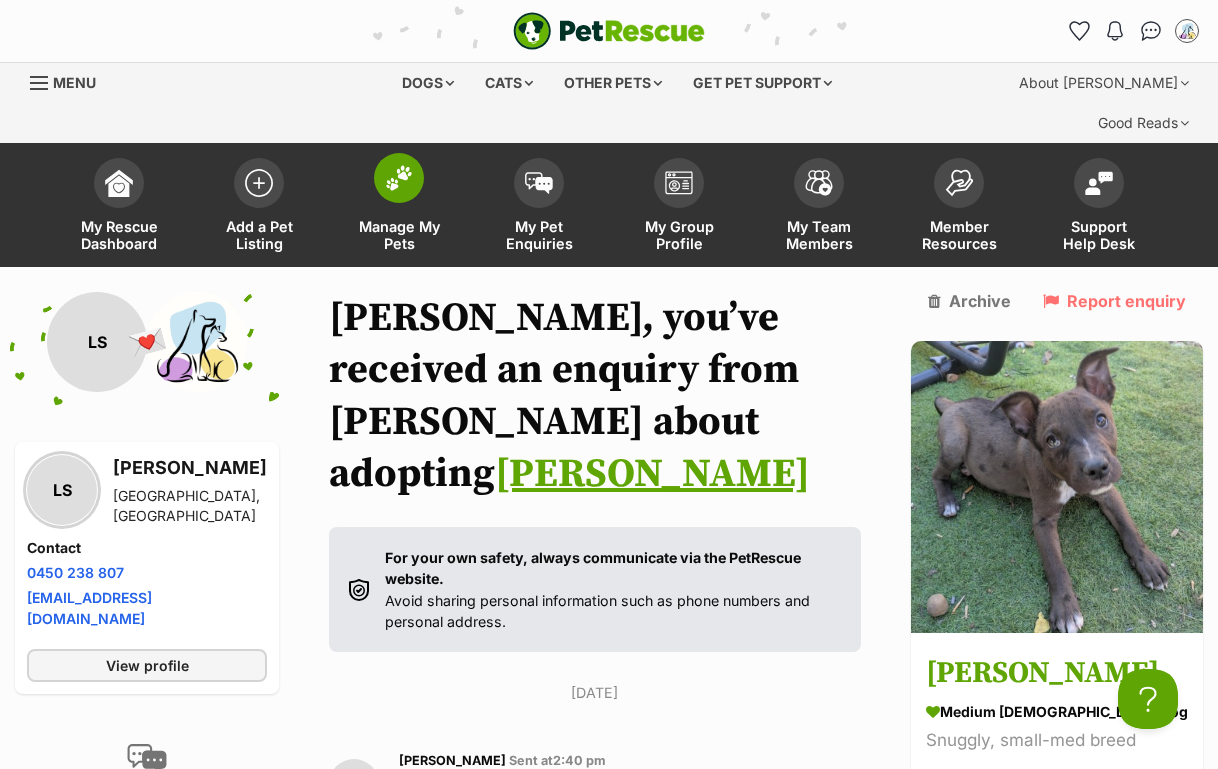 click at bounding box center [399, 178] 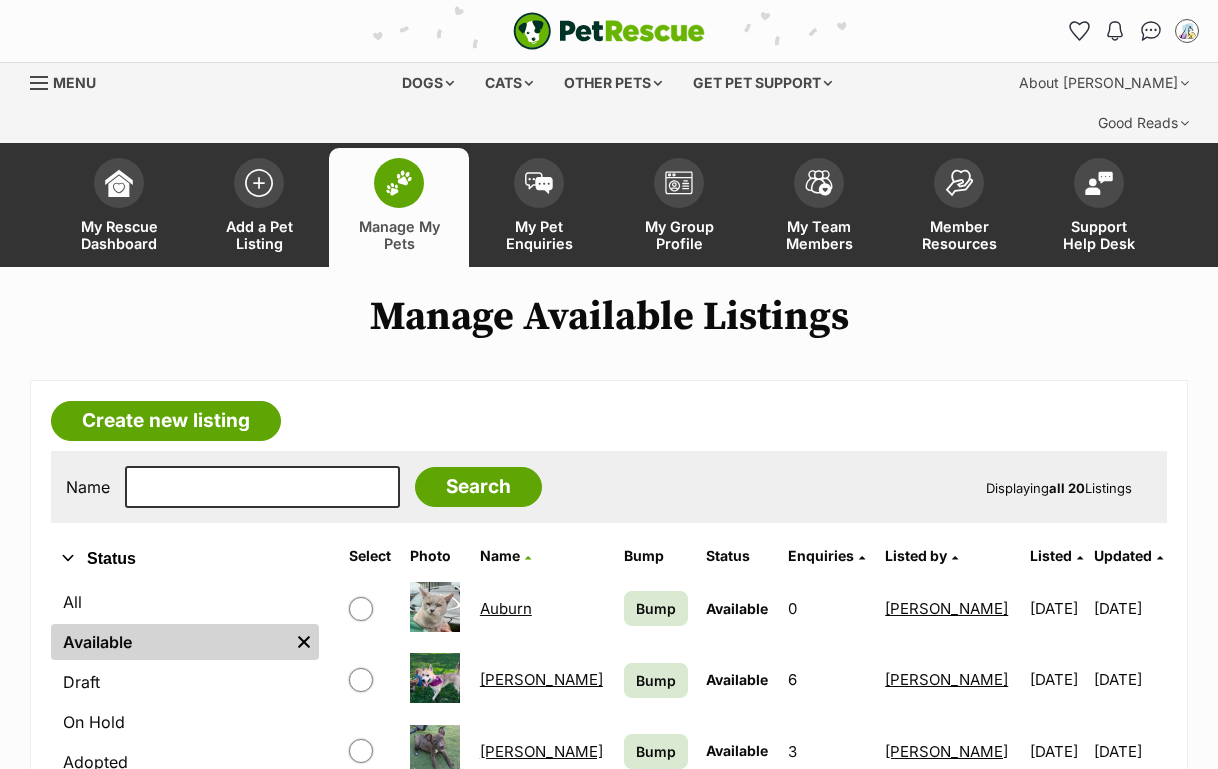 scroll, scrollTop: 0, scrollLeft: 0, axis: both 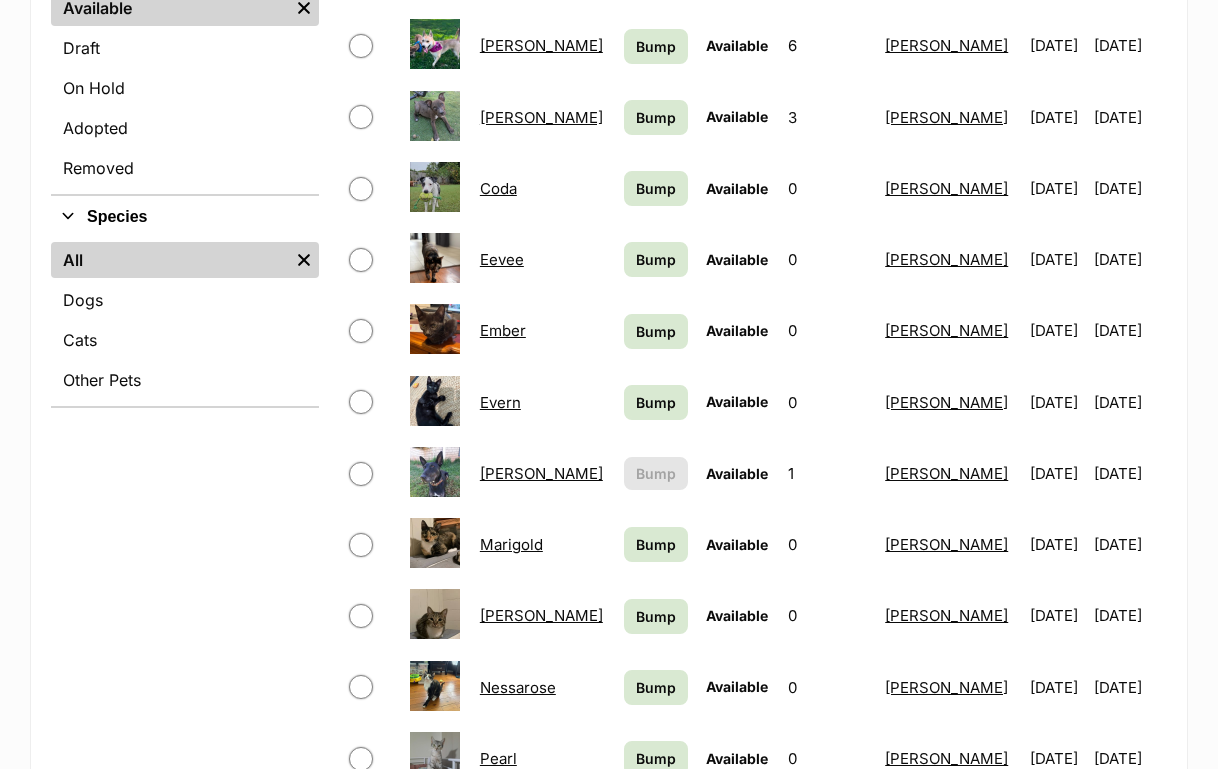 click on "[PERSON_NAME]" at bounding box center [543, 473] 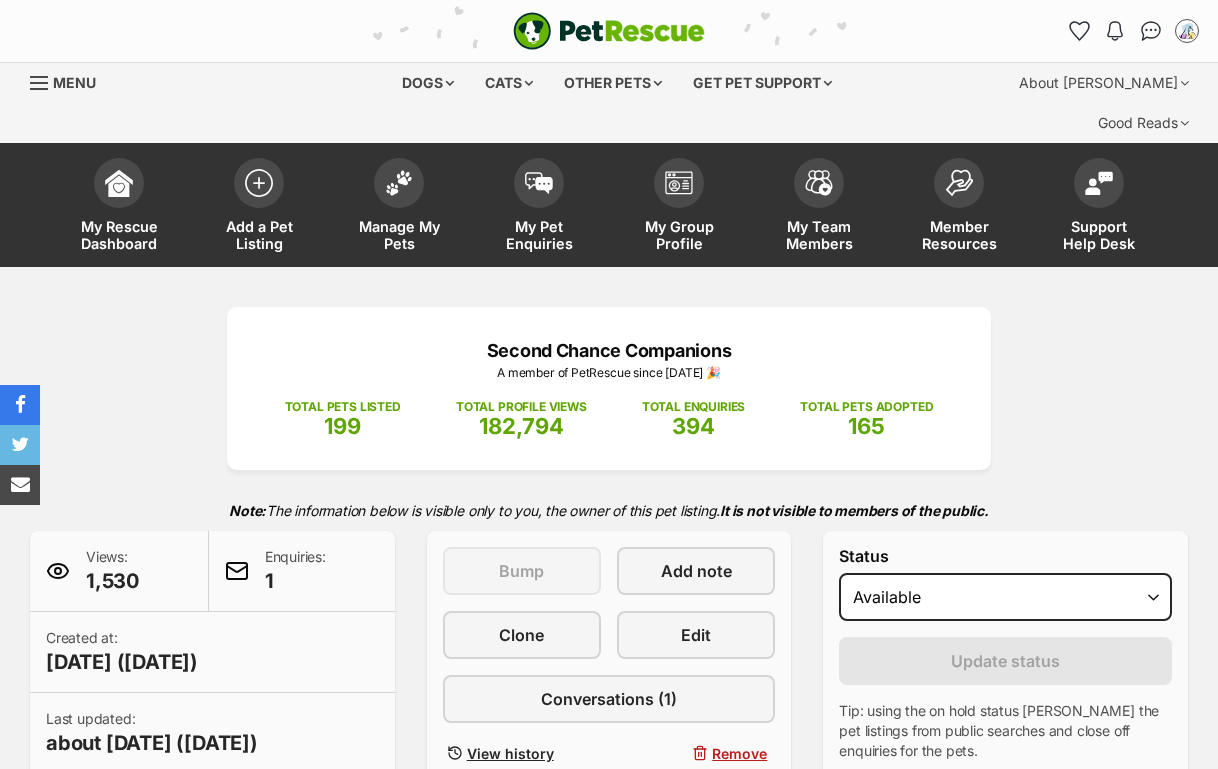 scroll, scrollTop: 0, scrollLeft: 0, axis: both 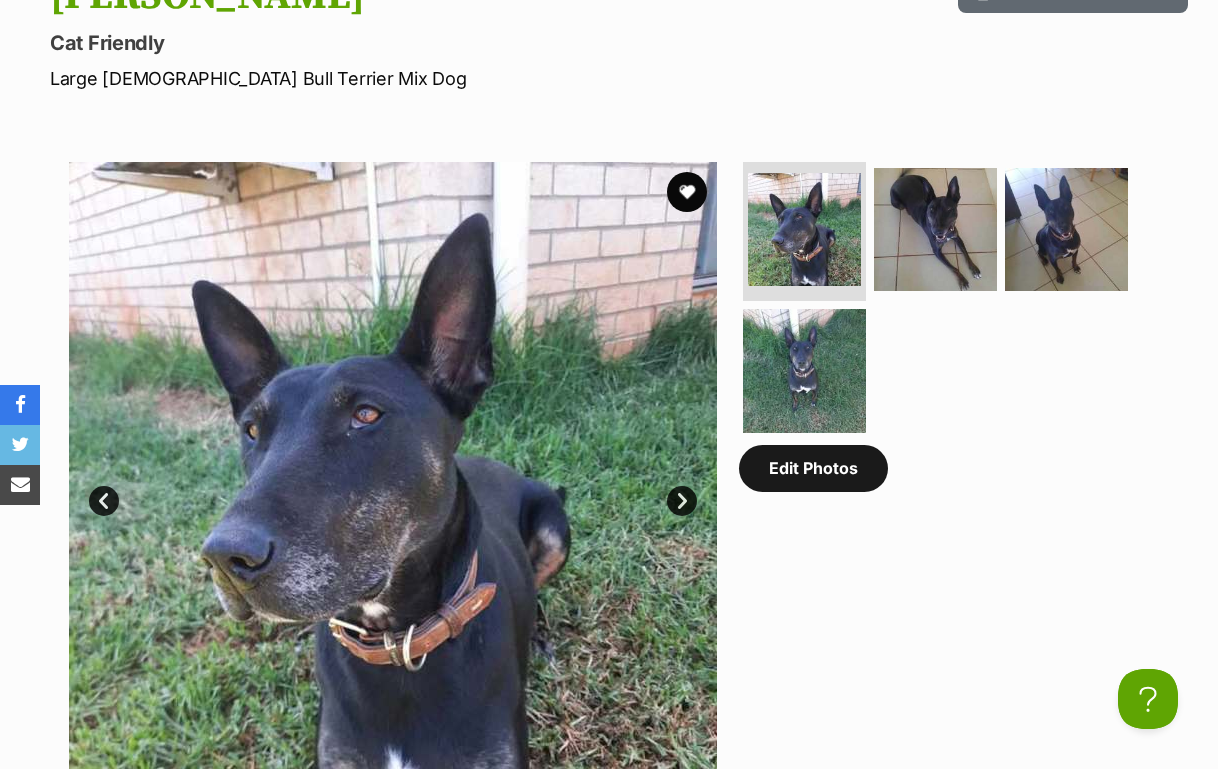 click on "Edit Photos" at bounding box center [813, 468] 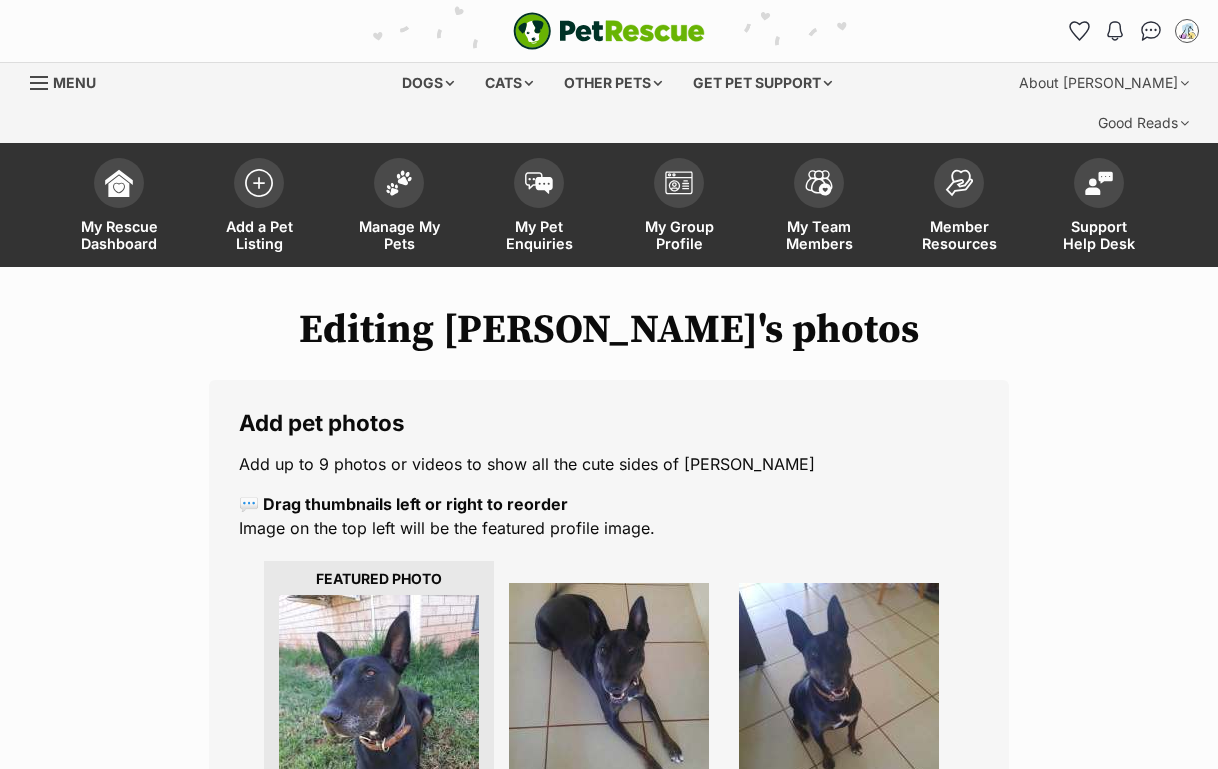 scroll, scrollTop: 0, scrollLeft: 0, axis: both 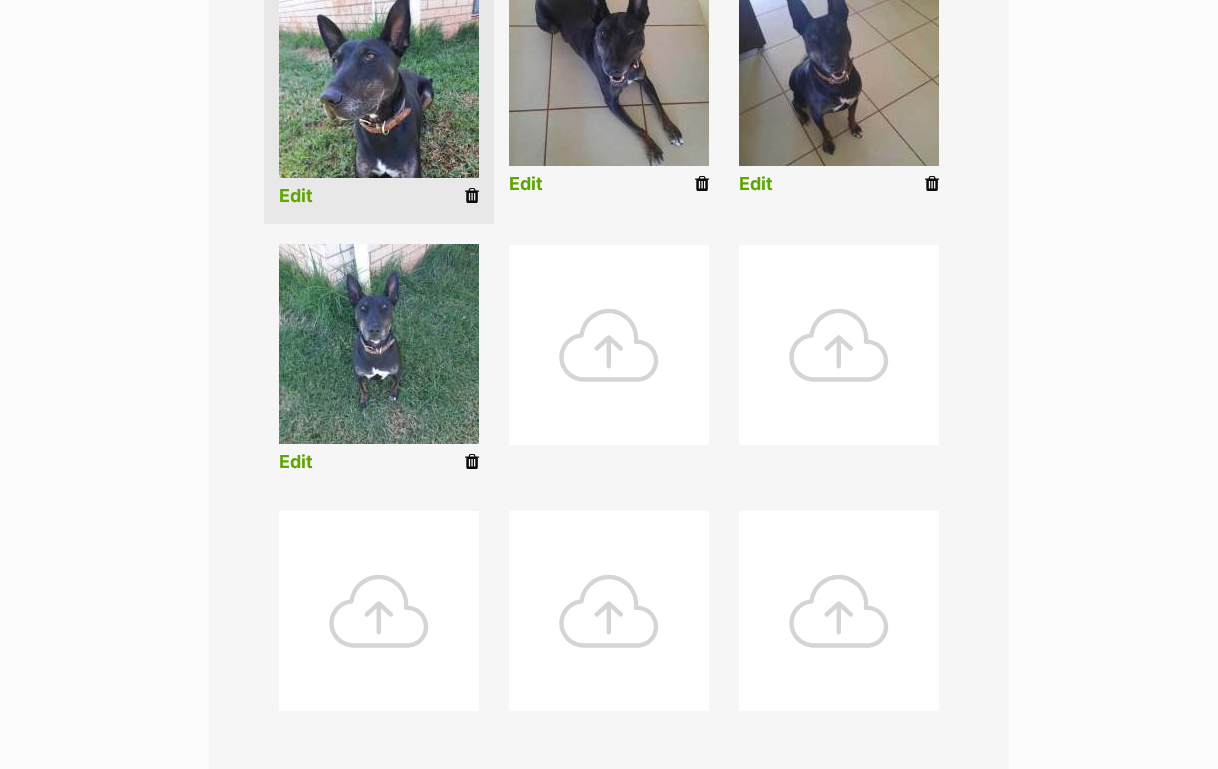 click at bounding box center [609, 345] 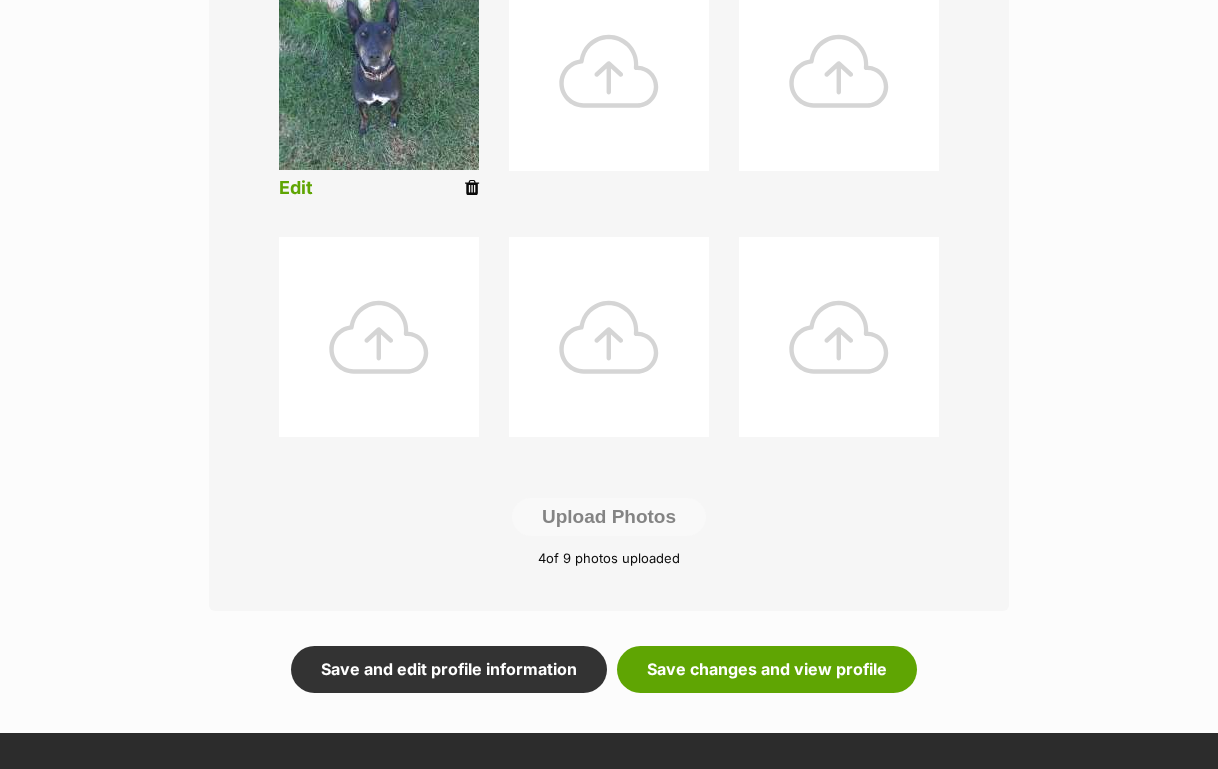 scroll, scrollTop: 911, scrollLeft: 0, axis: vertical 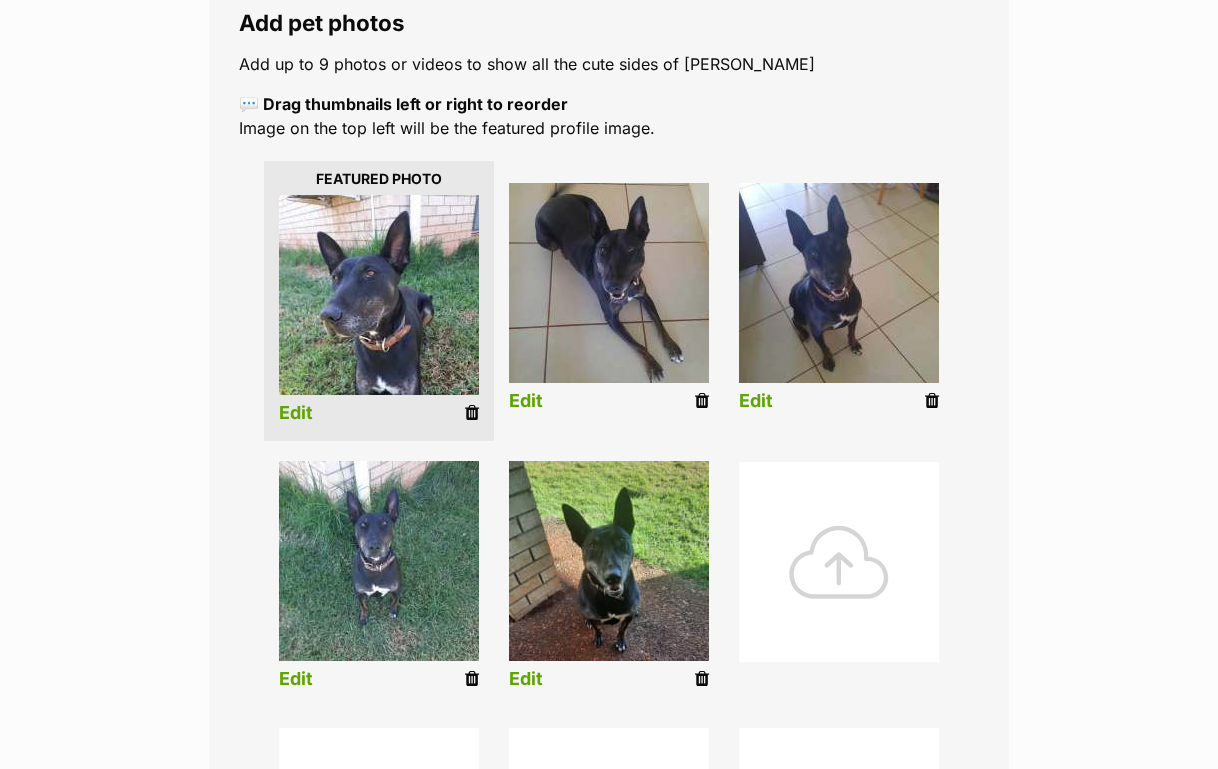 click at bounding box center (609, 561) 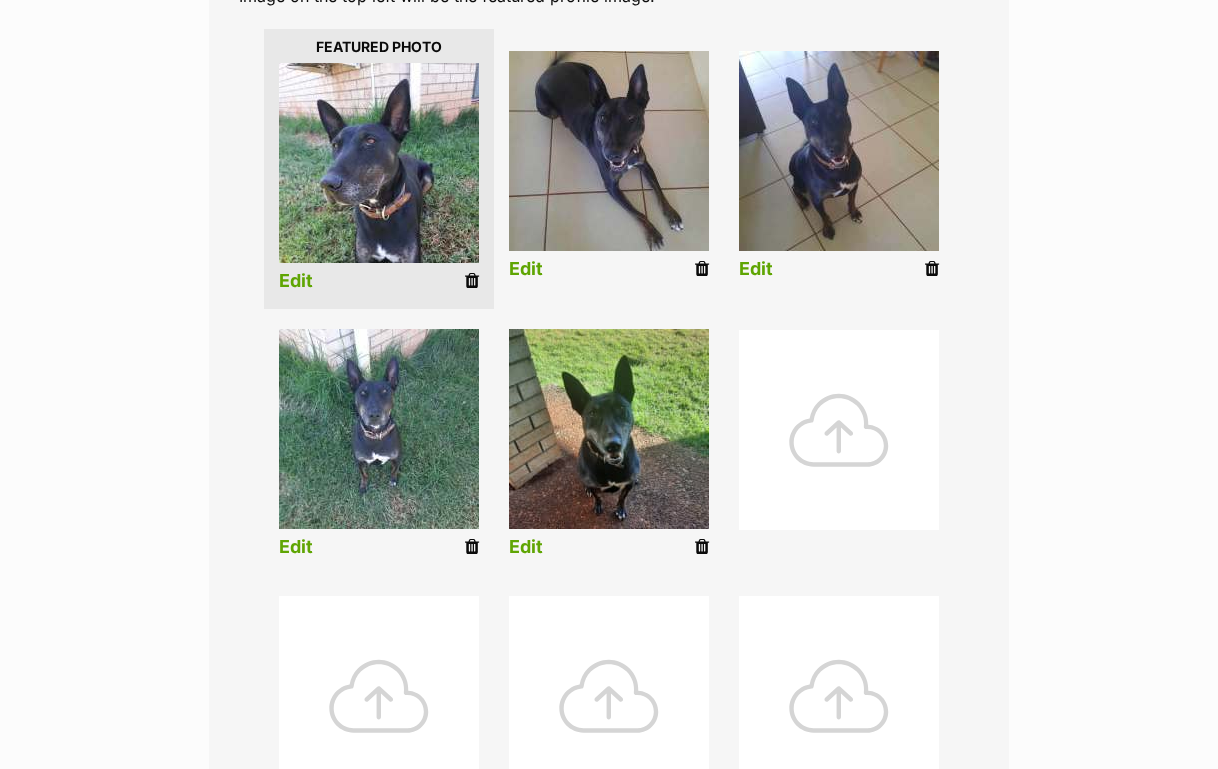scroll, scrollTop: 573, scrollLeft: 0, axis: vertical 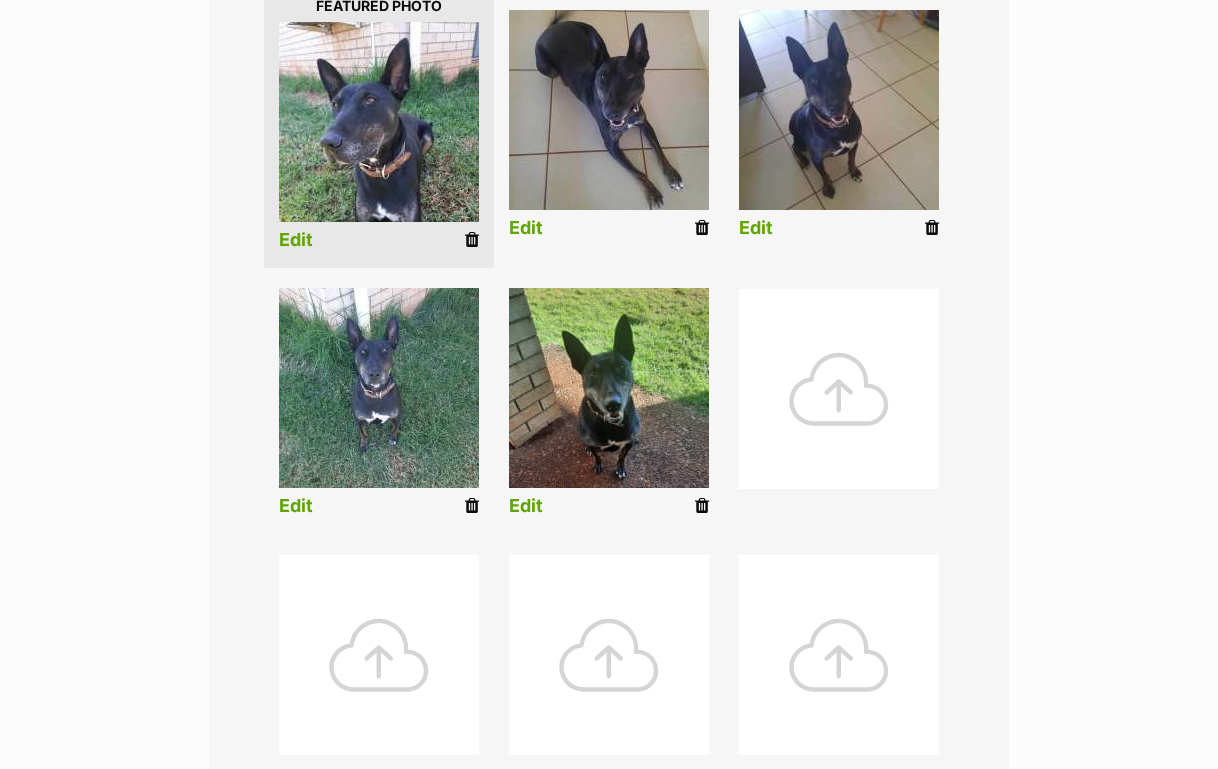 click on "Edit" at bounding box center (526, 506) 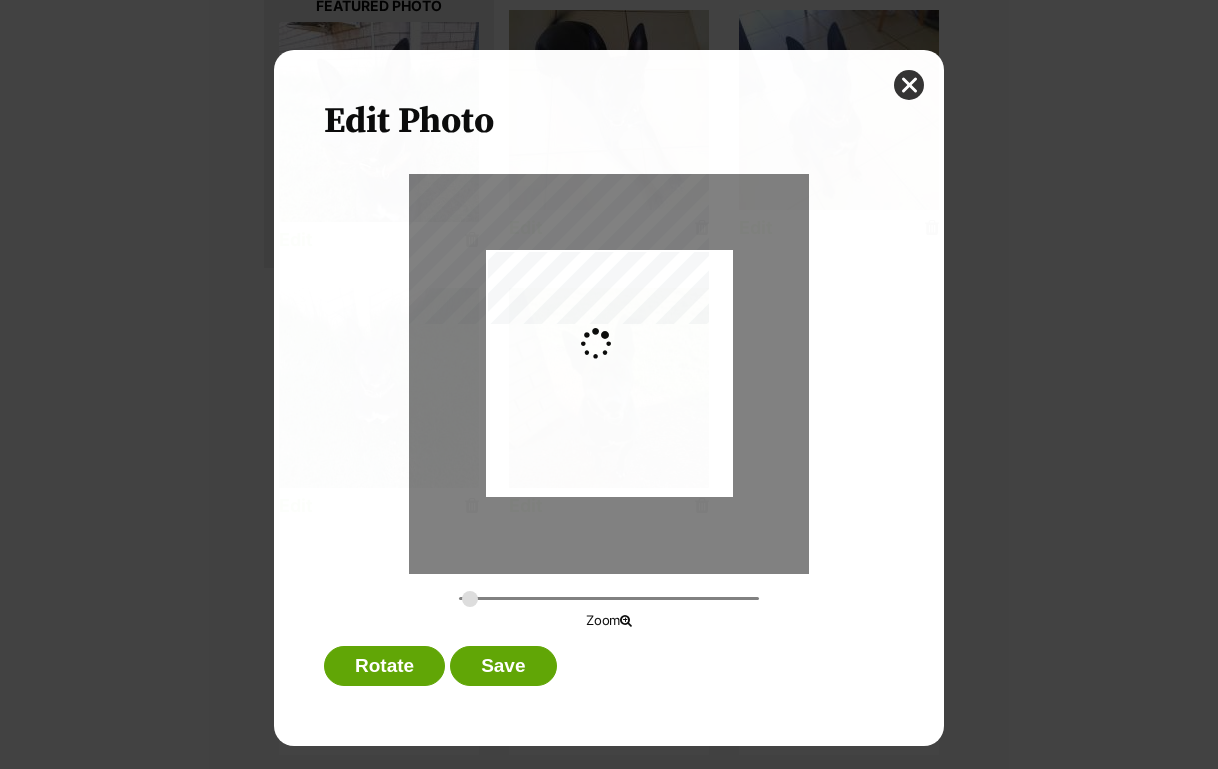 scroll, scrollTop: 0, scrollLeft: 0, axis: both 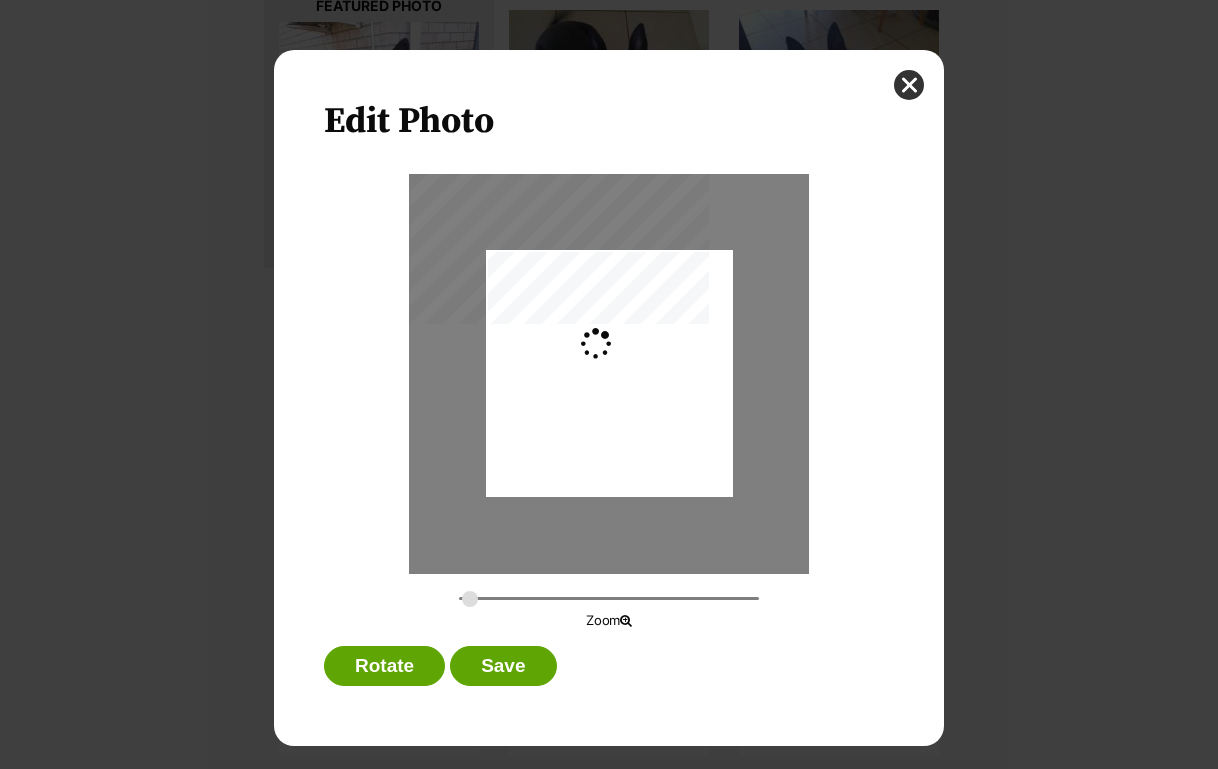 type on "0.2744" 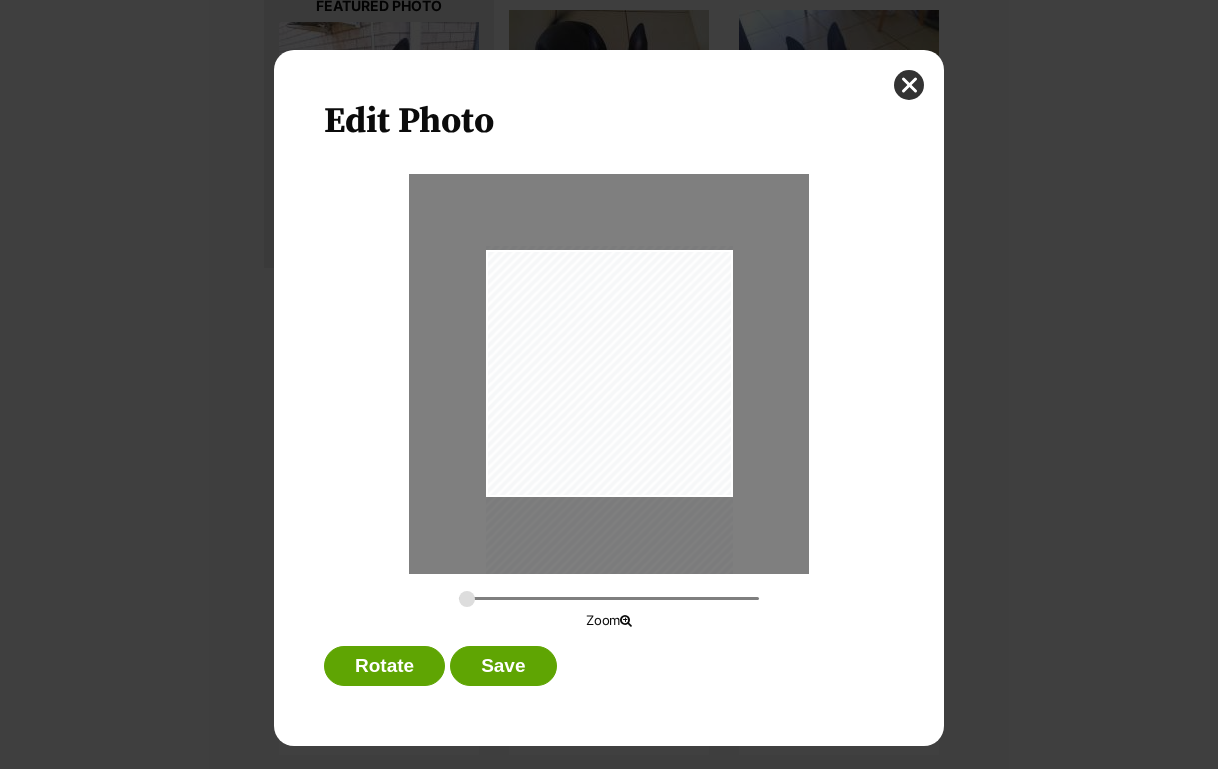 drag, startPoint x: 695, startPoint y: 360, endPoint x: 701, endPoint y: 397, distance: 37.48333 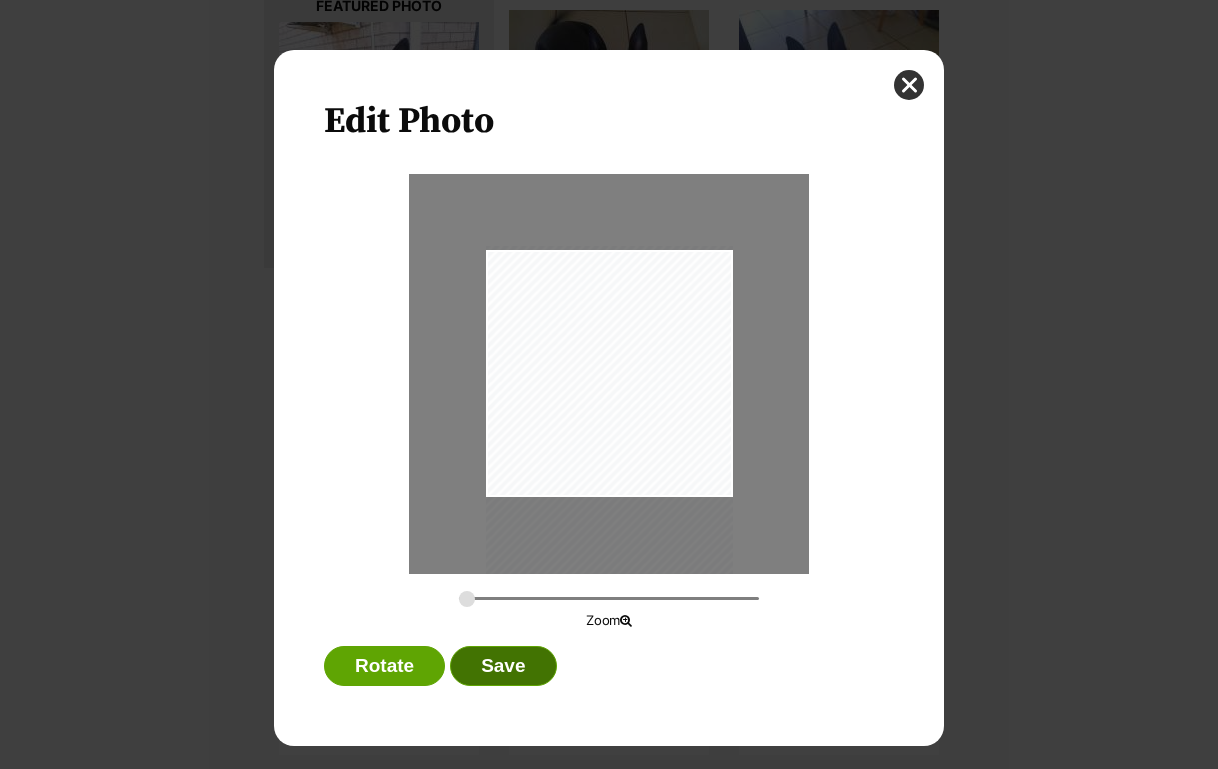 click on "Save" at bounding box center (503, 666) 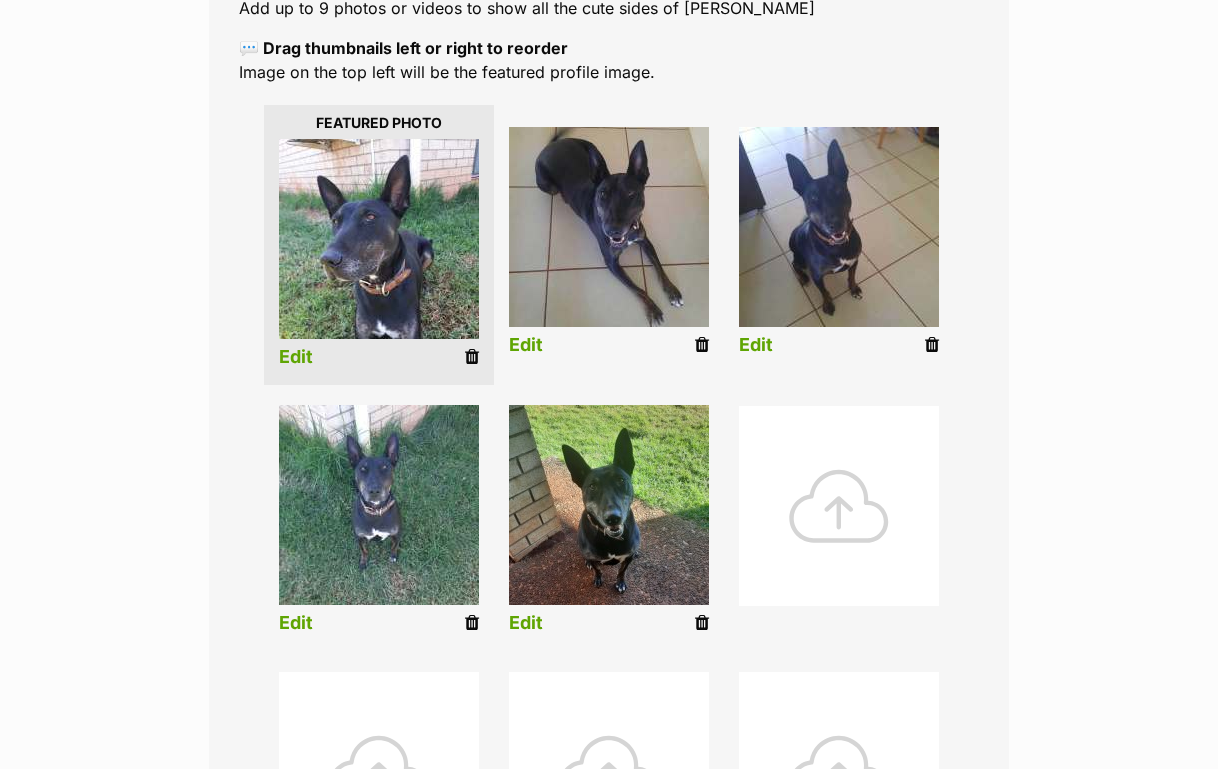 scroll, scrollTop: 503, scrollLeft: 0, axis: vertical 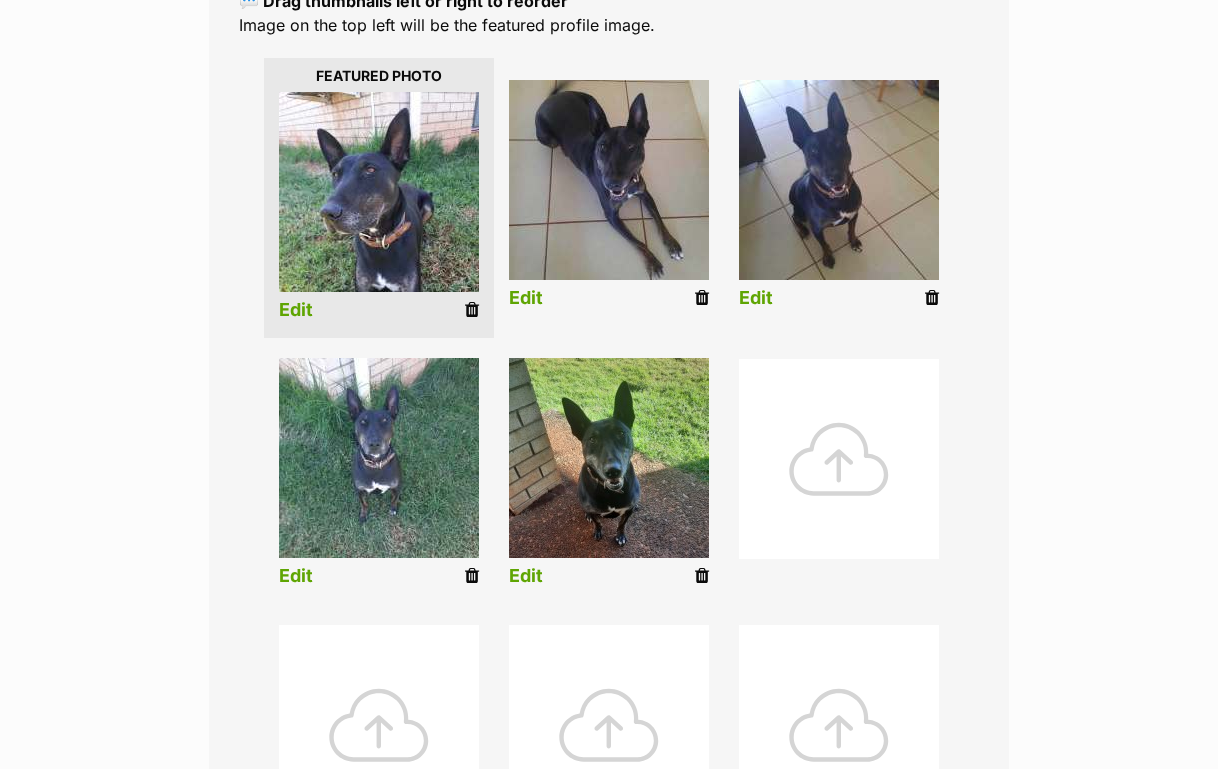 click at bounding box center (839, 459) 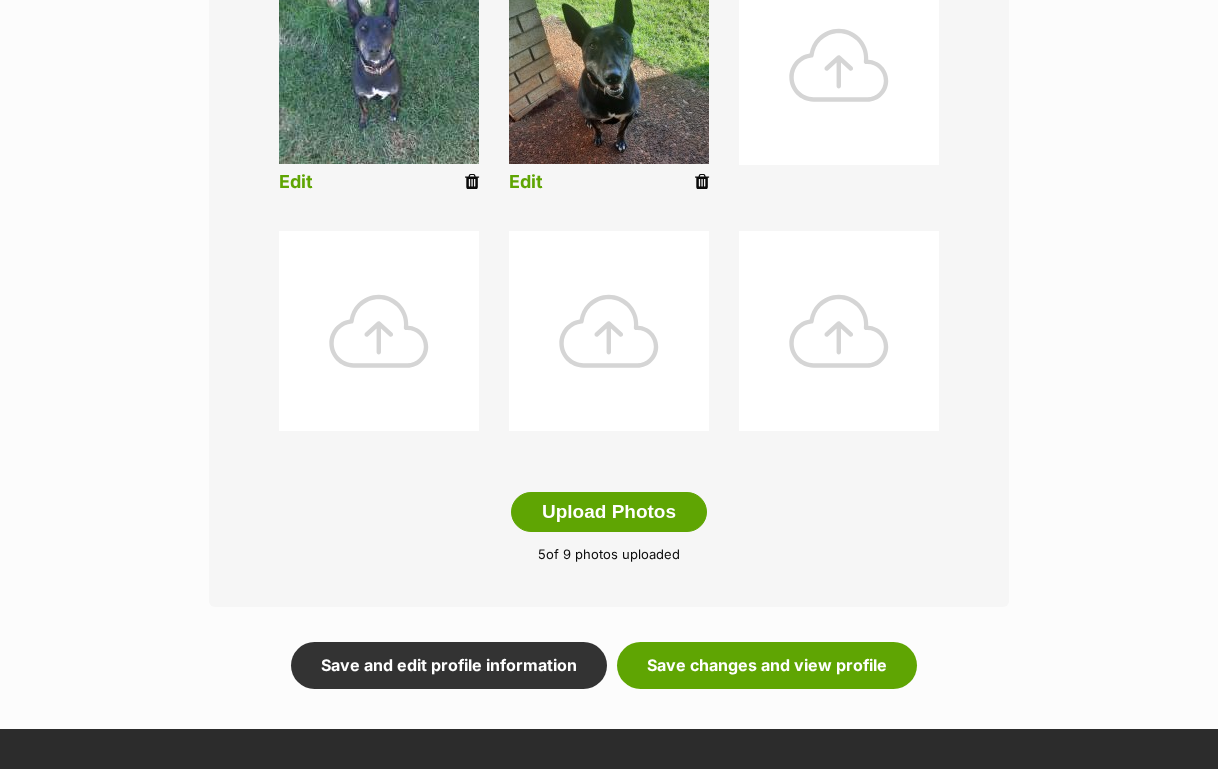 scroll, scrollTop: 919, scrollLeft: 0, axis: vertical 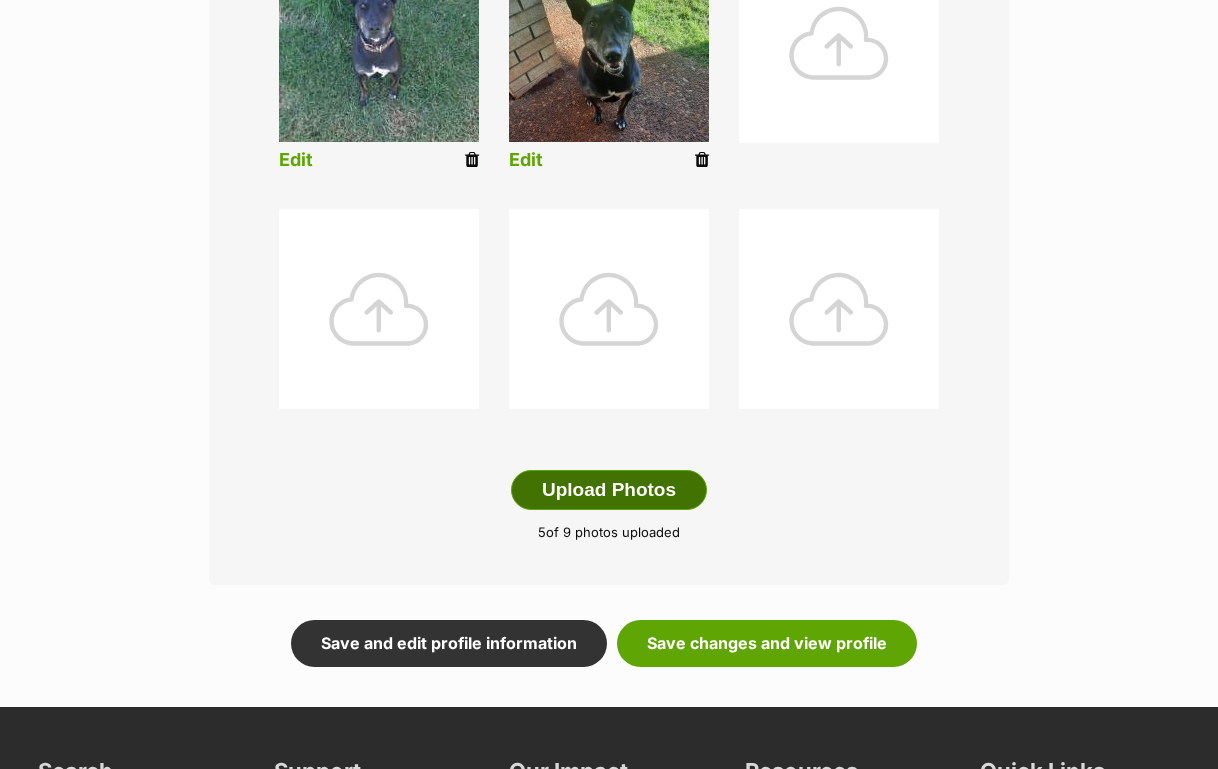 click on "Upload Photos" at bounding box center [609, 490] 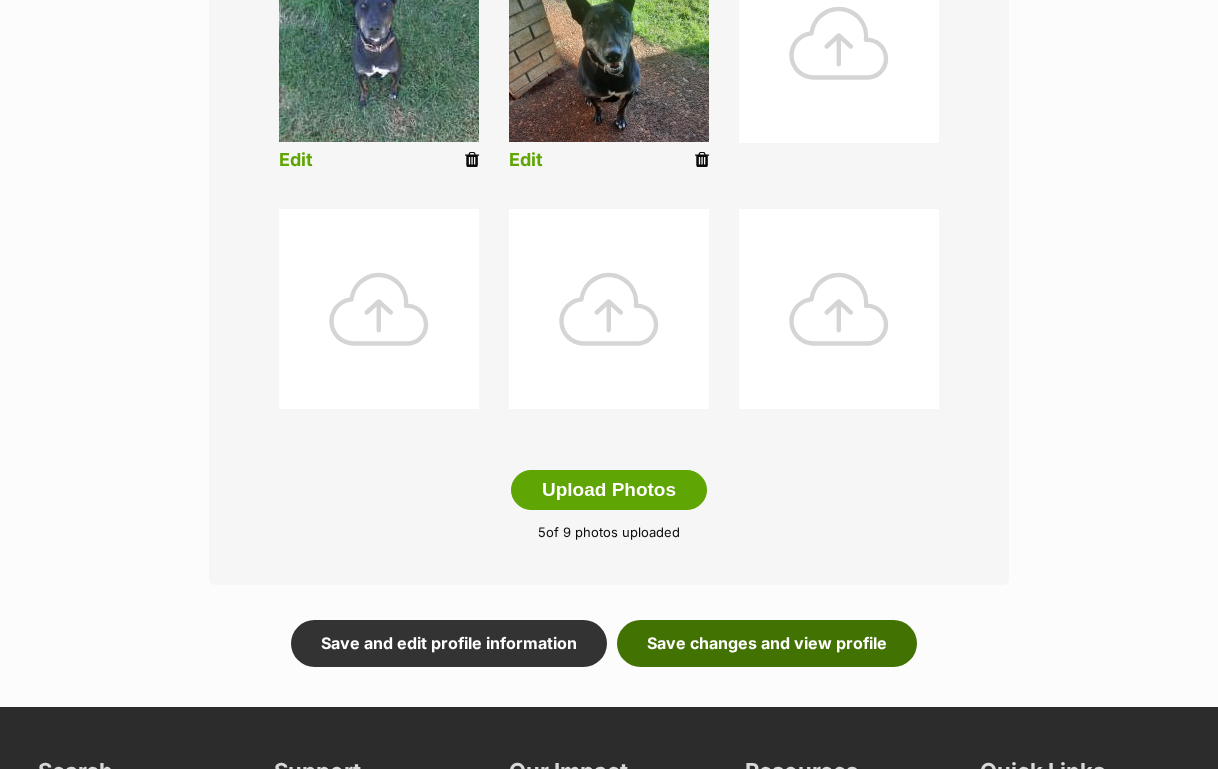 click on "Save changes and view profile" at bounding box center [767, 643] 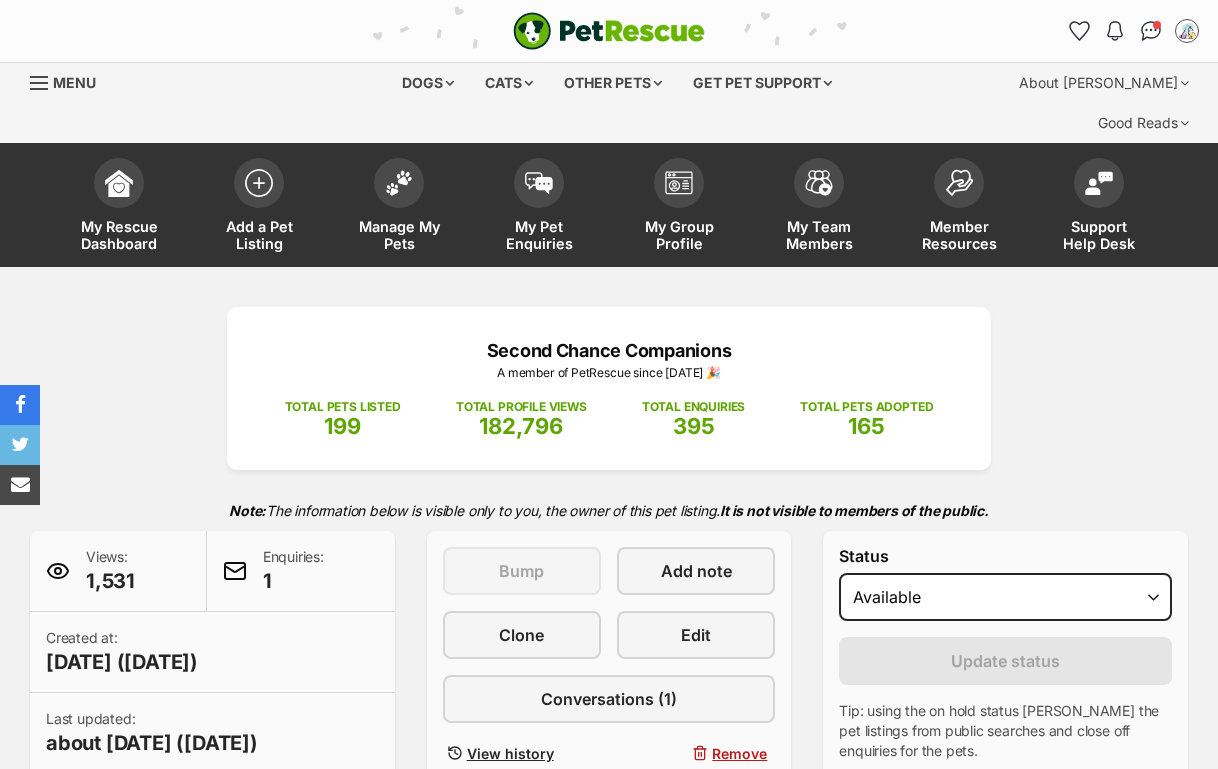 scroll, scrollTop: 0, scrollLeft: 0, axis: both 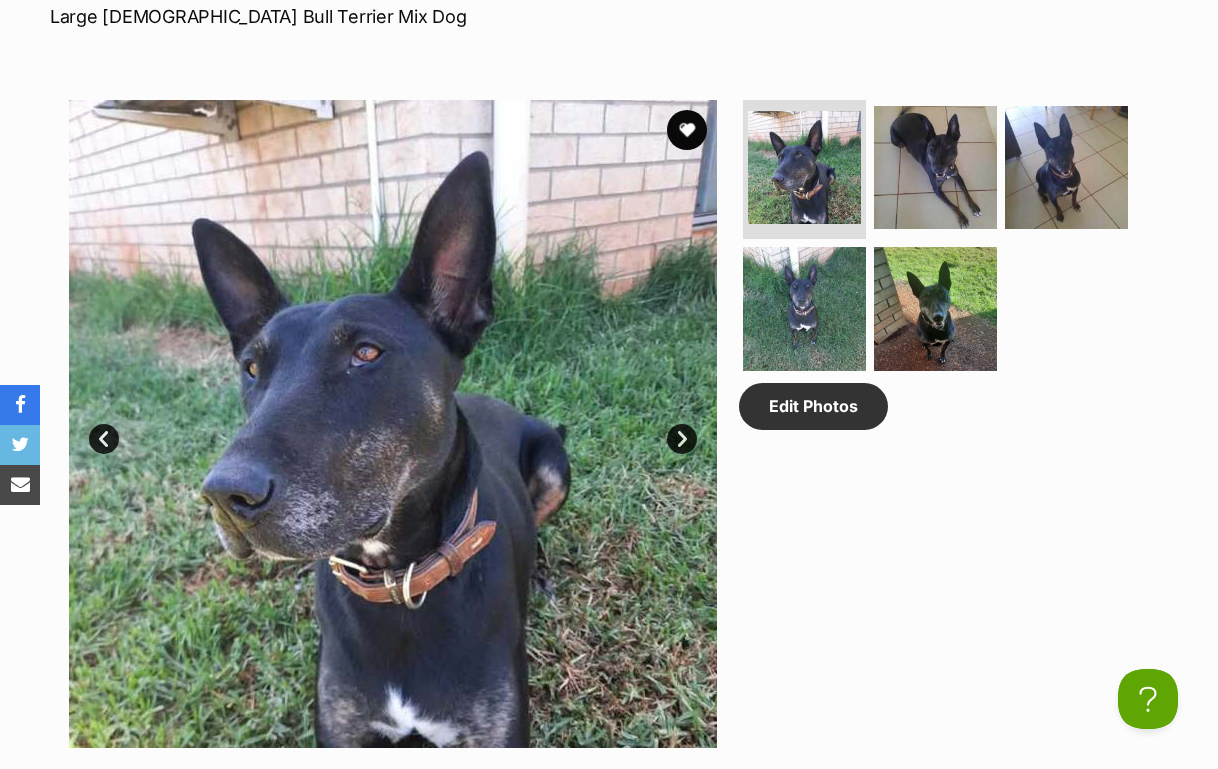 click on "Next" at bounding box center [682, 439] 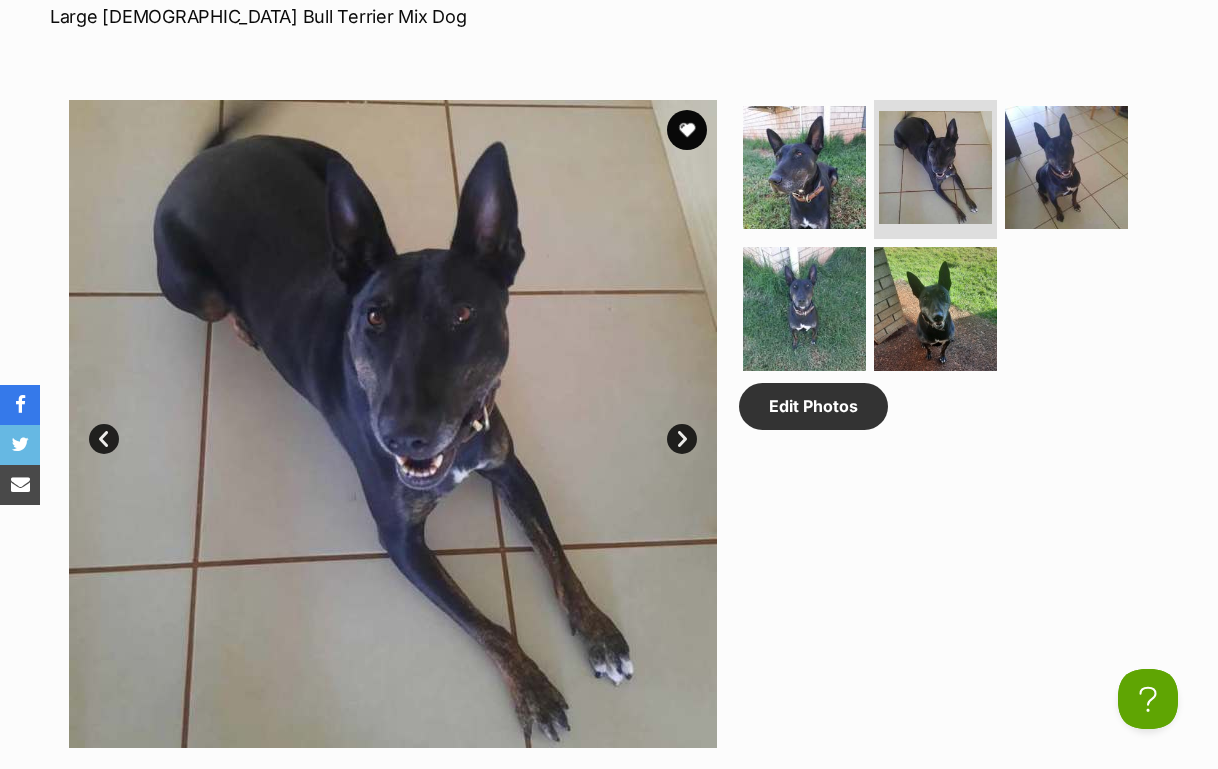 click on "Next" at bounding box center (682, 439) 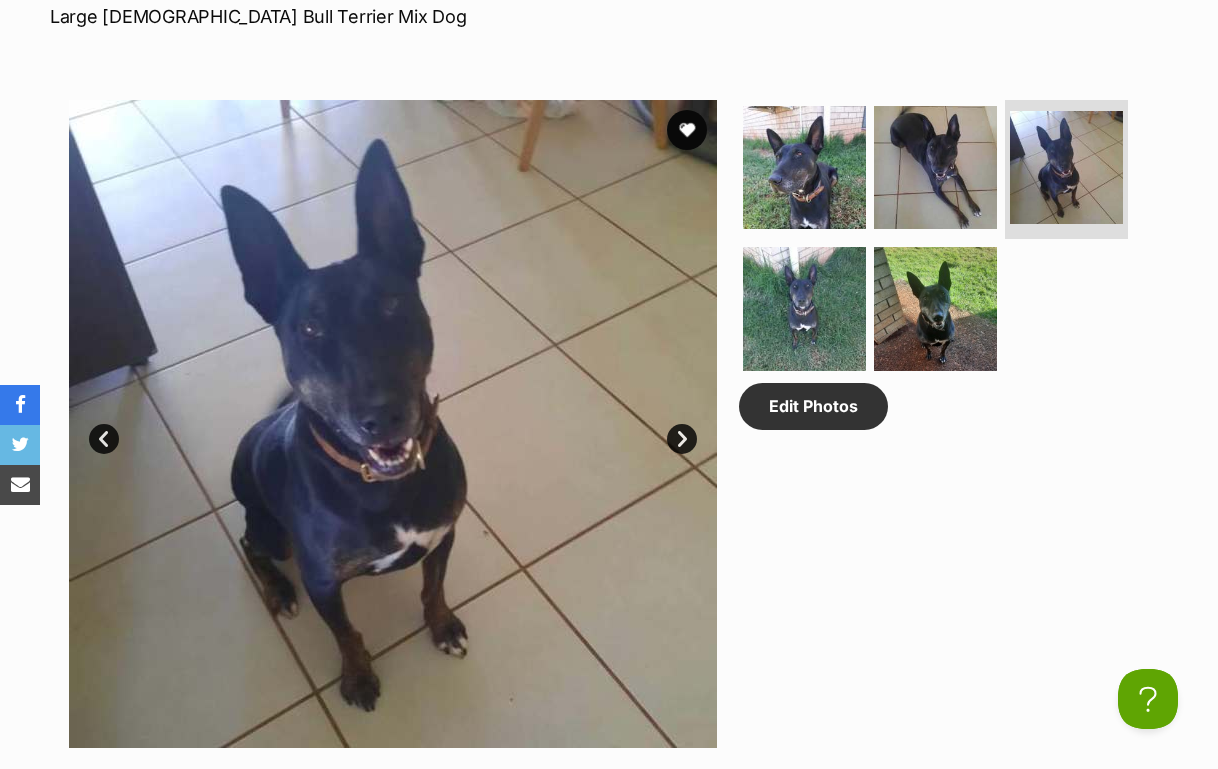 click on "Next" at bounding box center [682, 439] 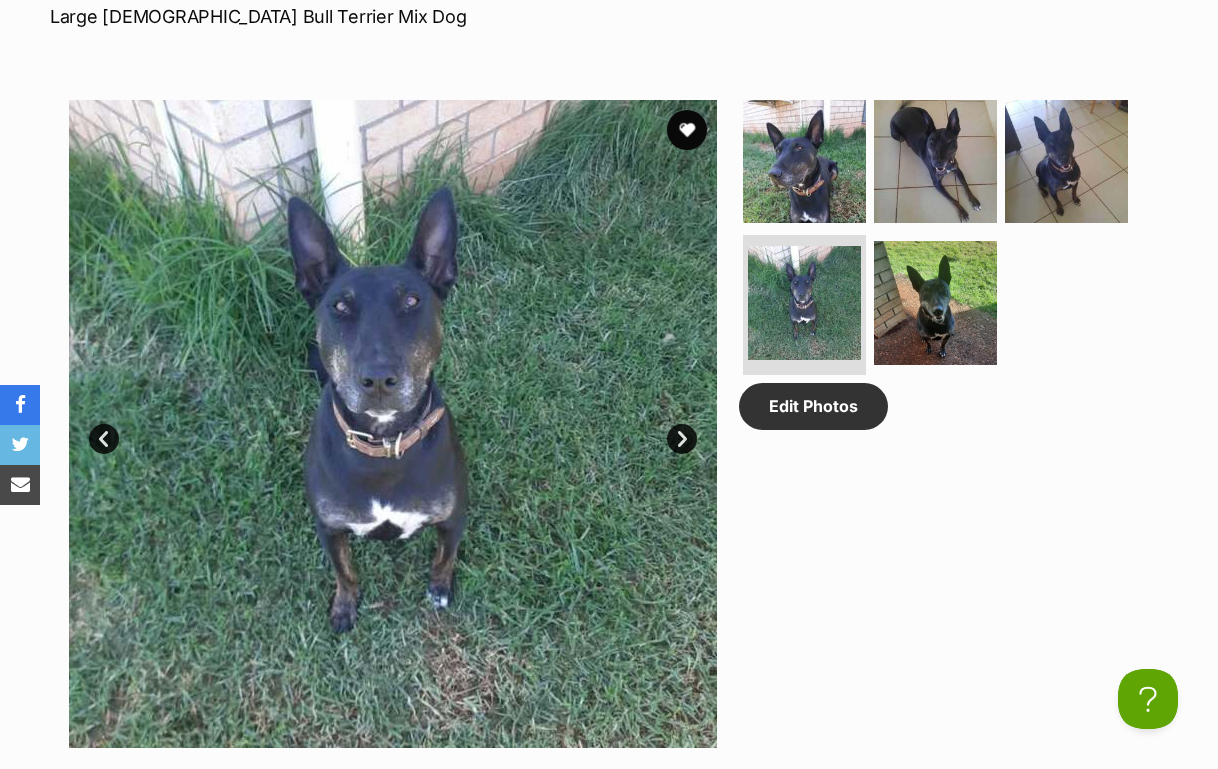 click on "Next" at bounding box center (682, 439) 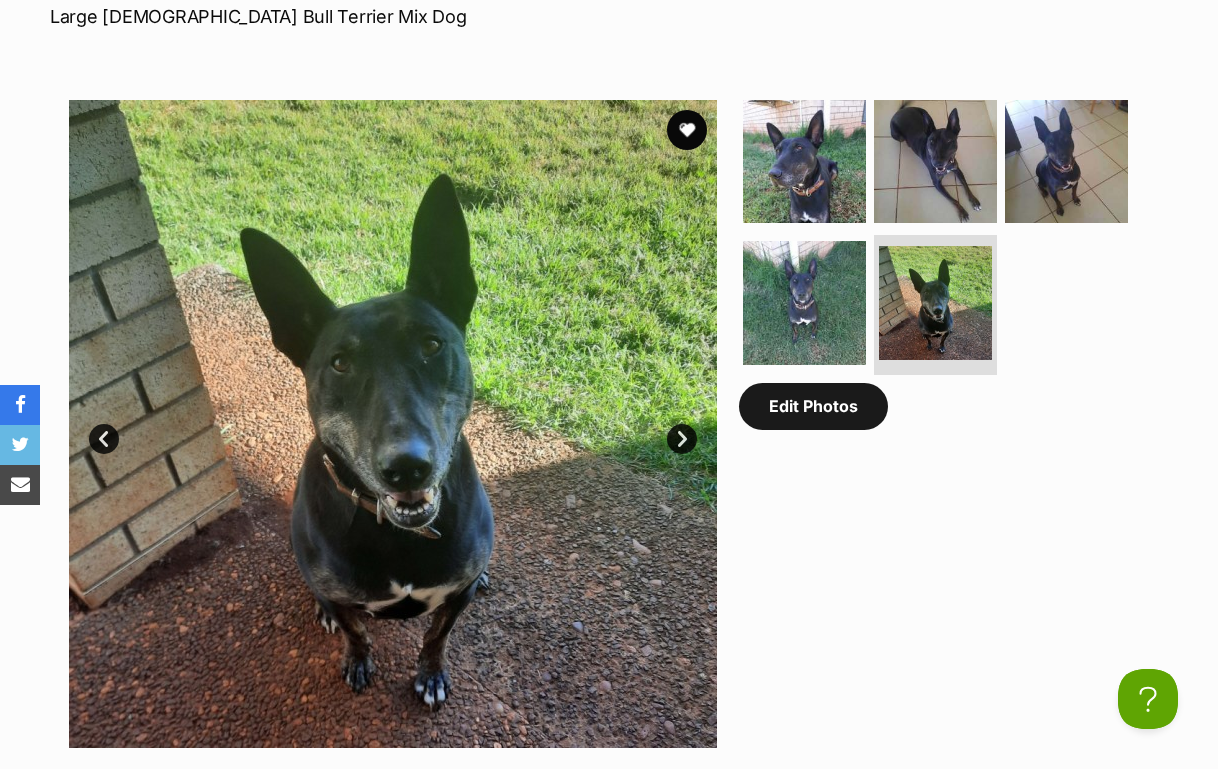 click on "Edit Photos" at bounding box center (813, 406) 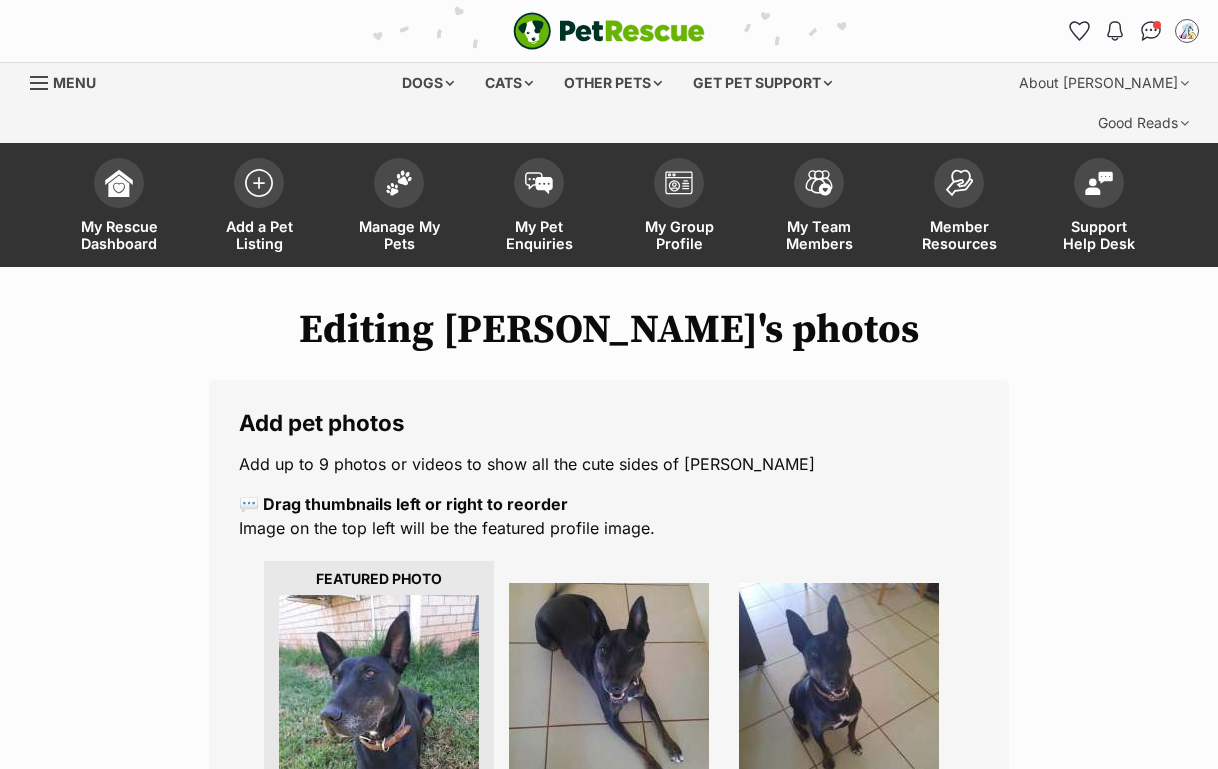 scroll, scrollTop: 0, scrollLeft: 0, axis: both 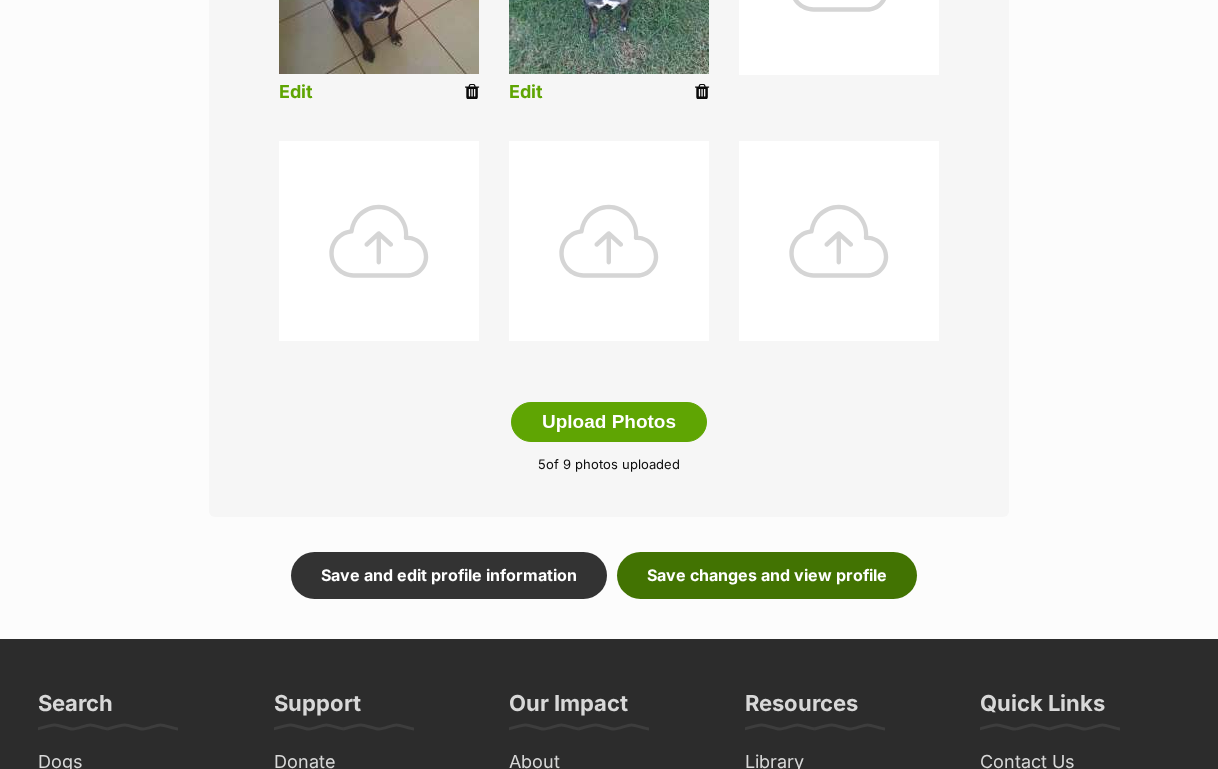 click on "Save changes and view profile" at bounding box center [767, 575] 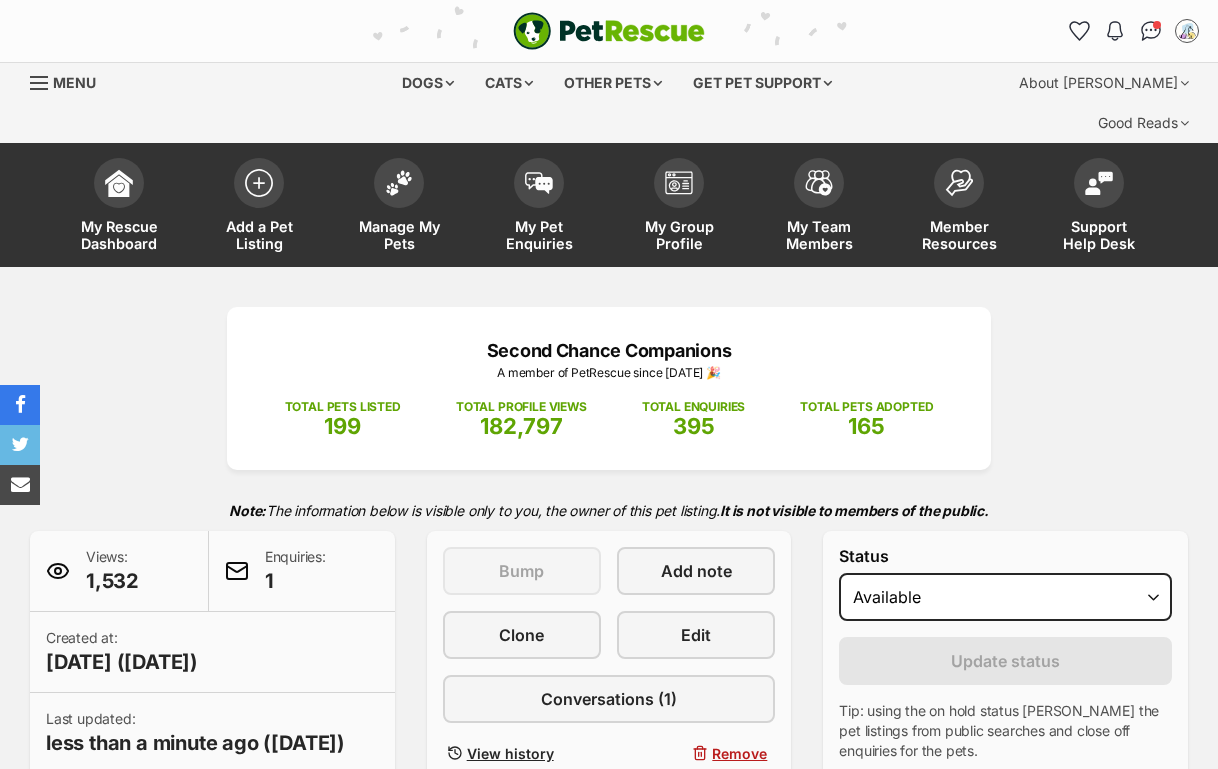 scroll, scrollTop: 0, scrollLeft: 0, axis: both 